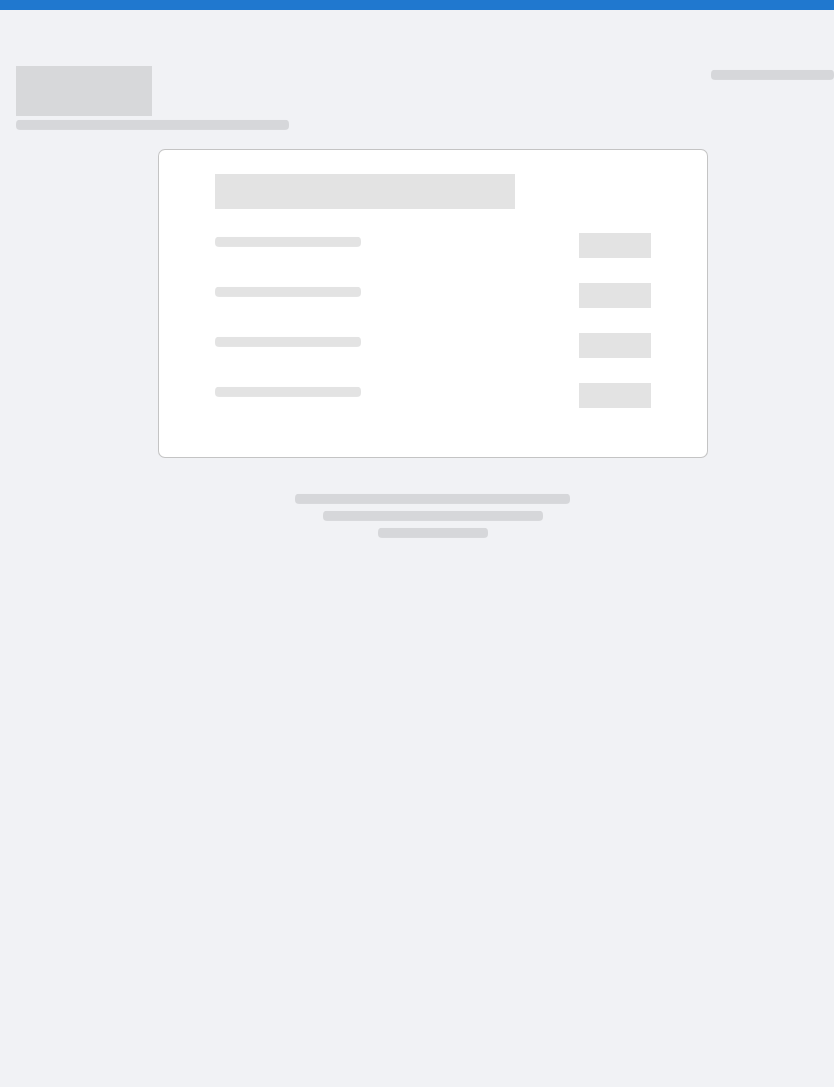 scroll, scrollTop: 0, scrollLeft: 0, axis: both 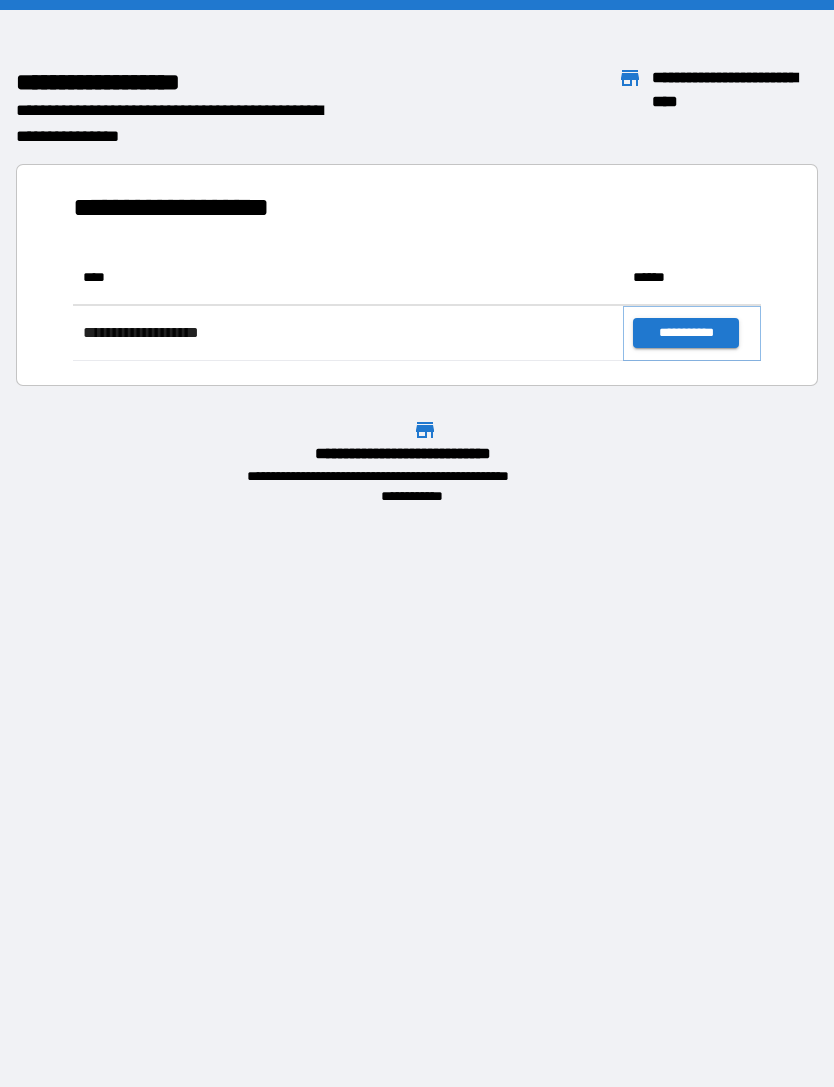 click on "**********" at bounding box center (685, 333) 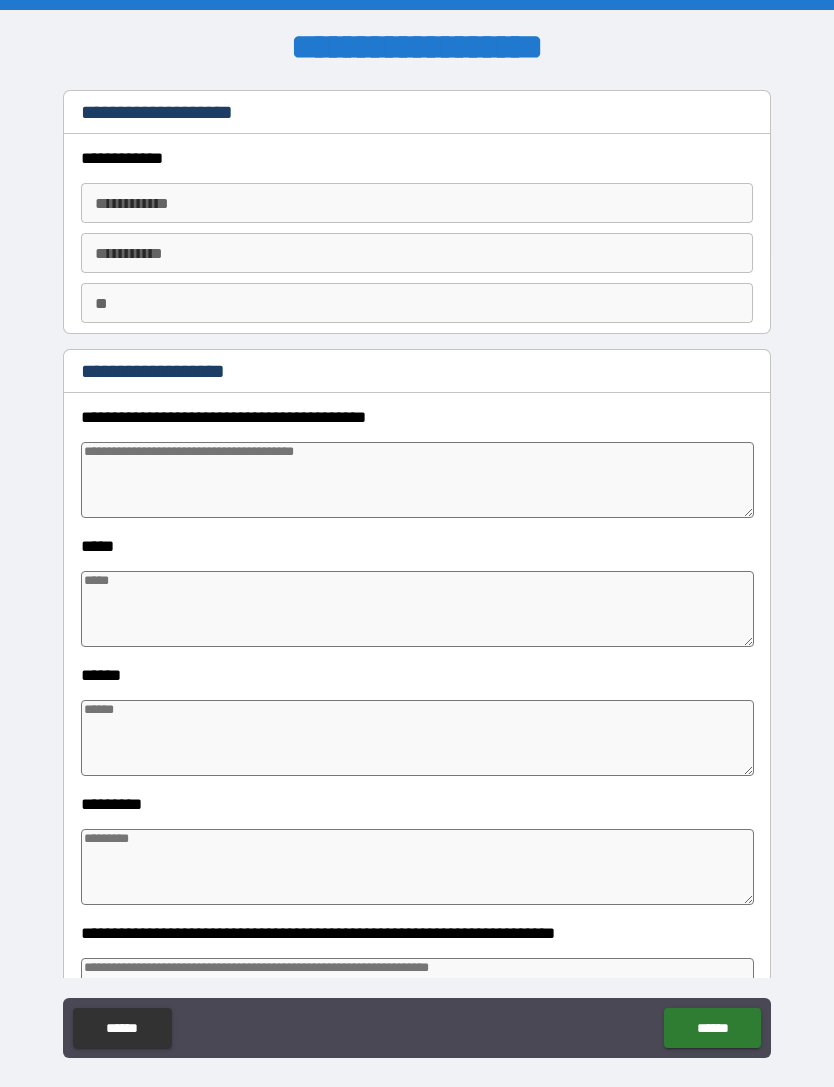 type on "*" 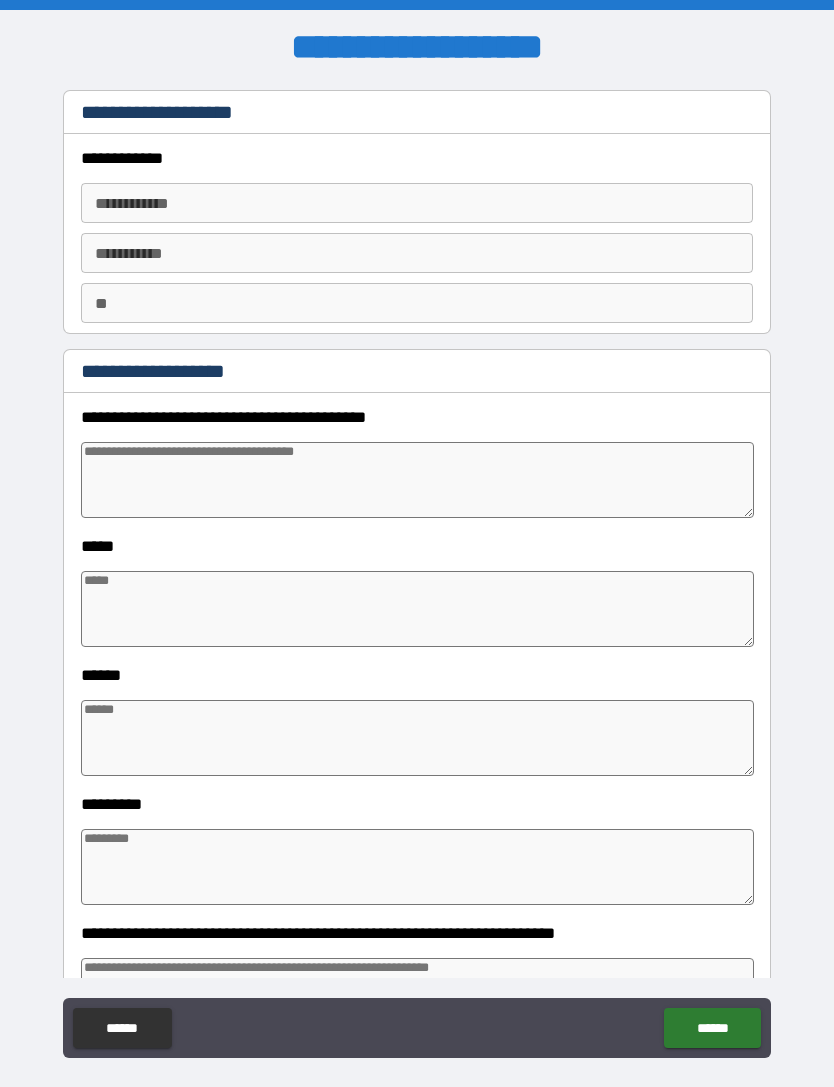 type on "*" 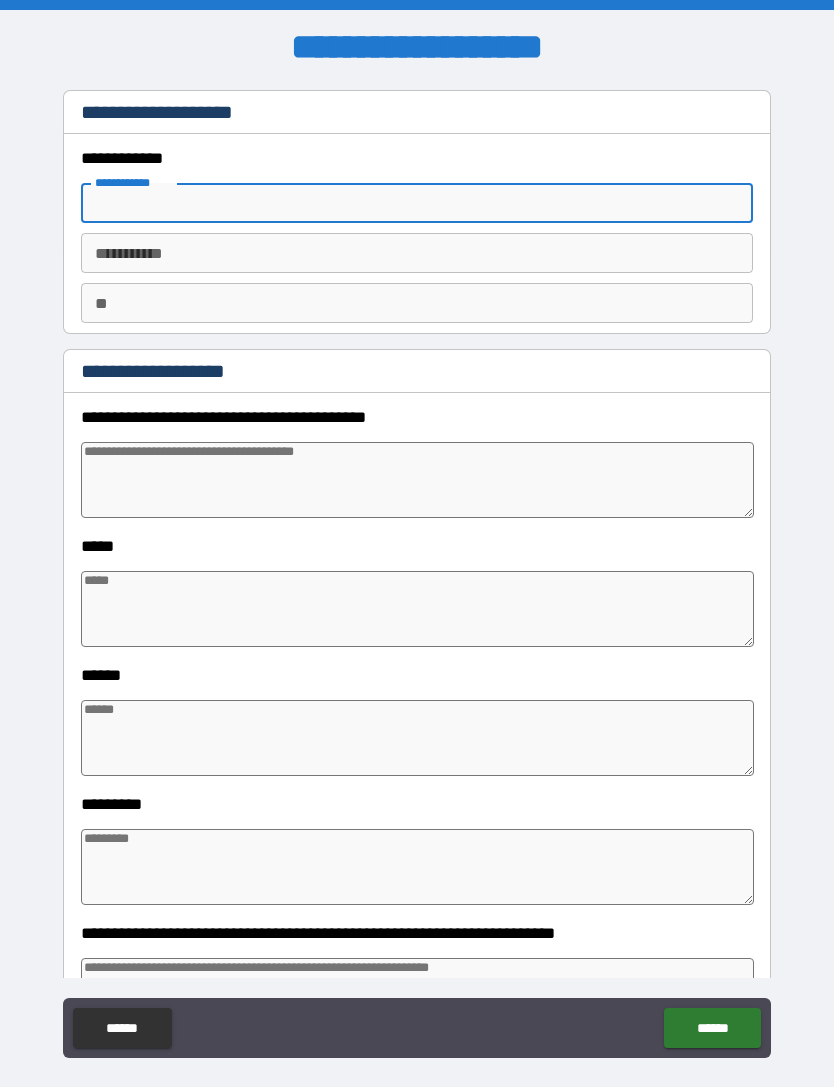 type on "*" 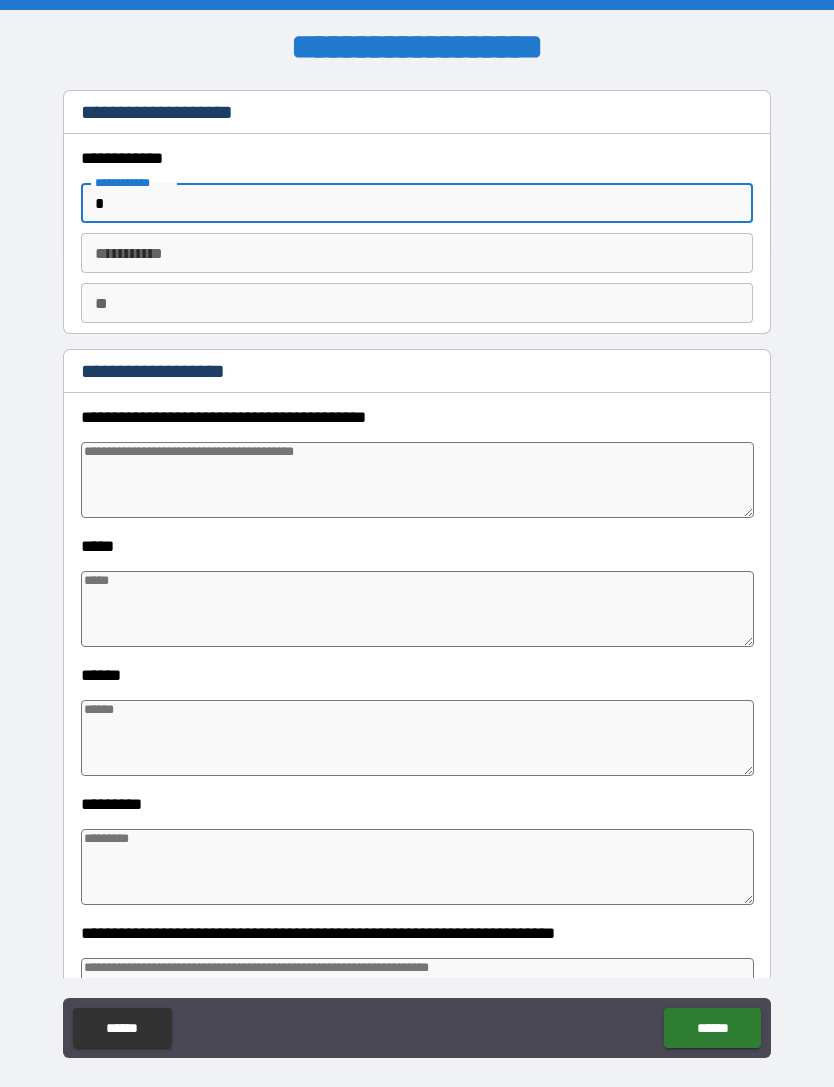 type on "*" 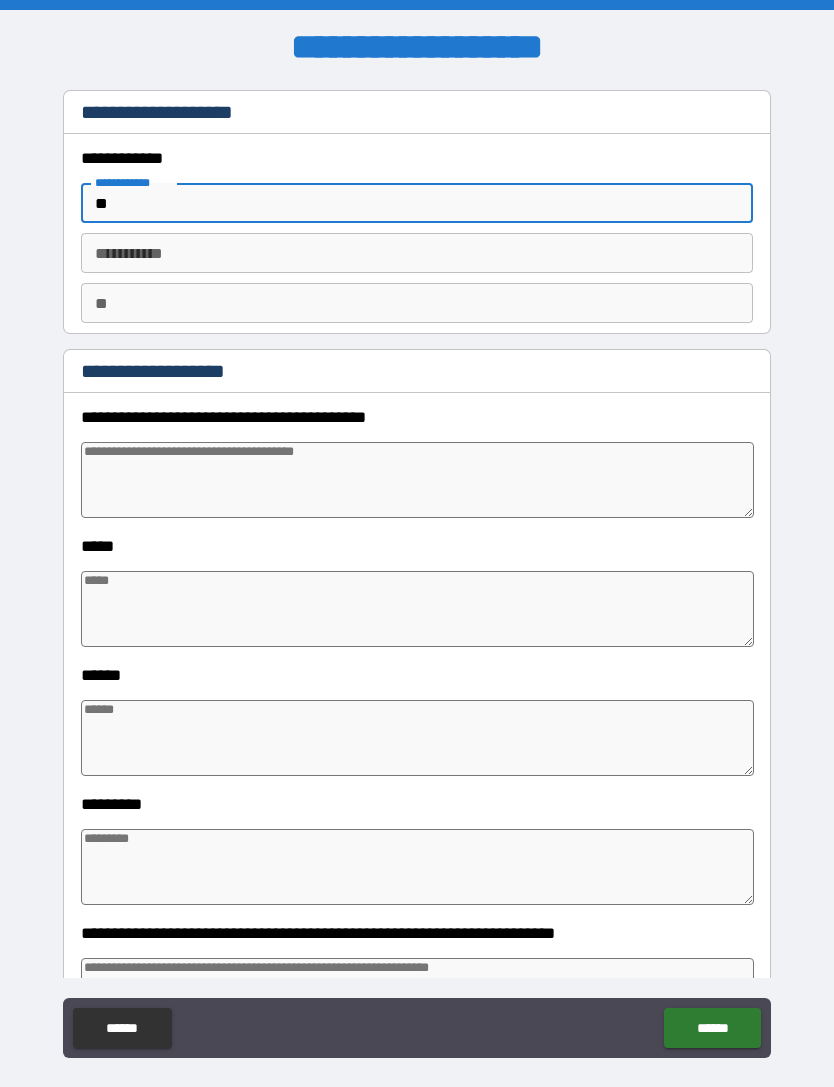 type on "*" 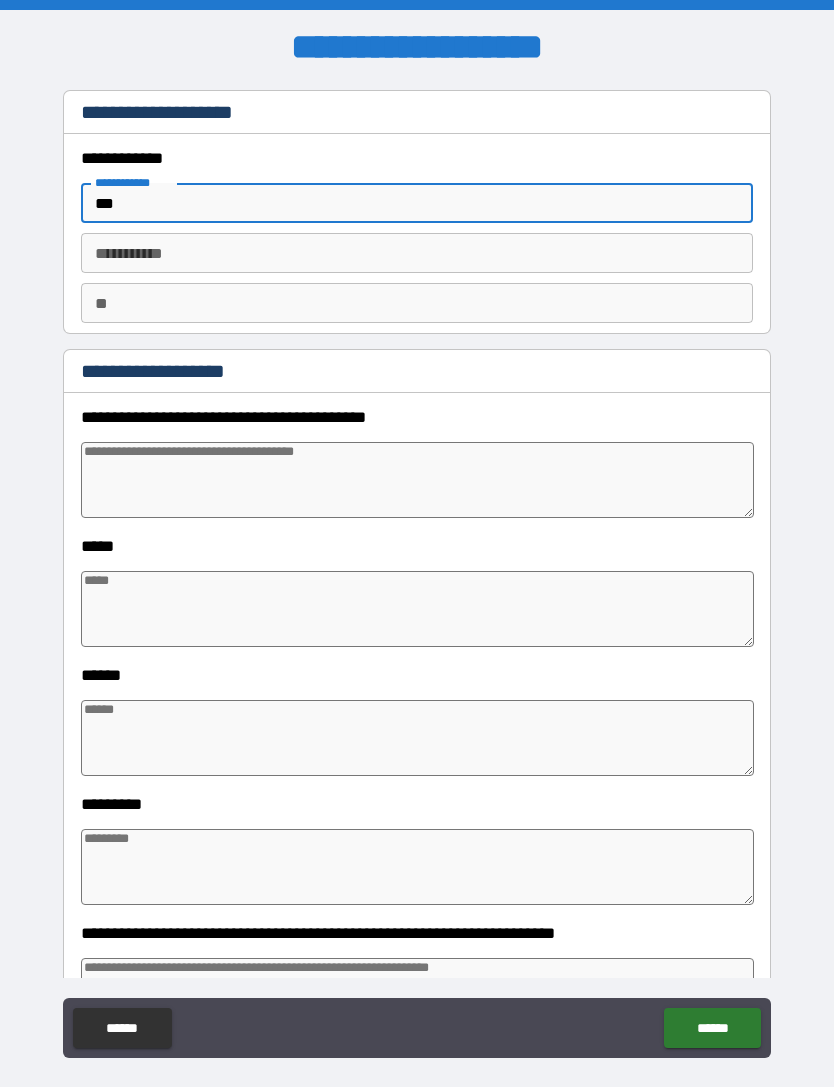 type on "*" 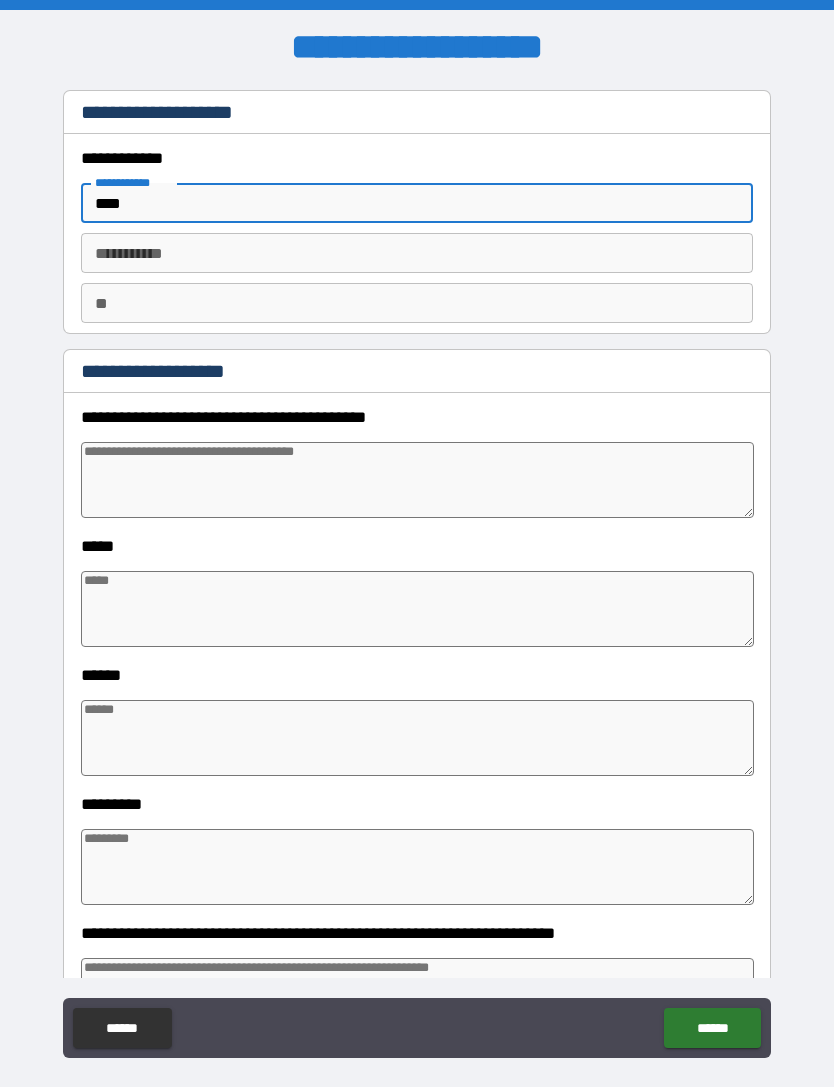type on "*" 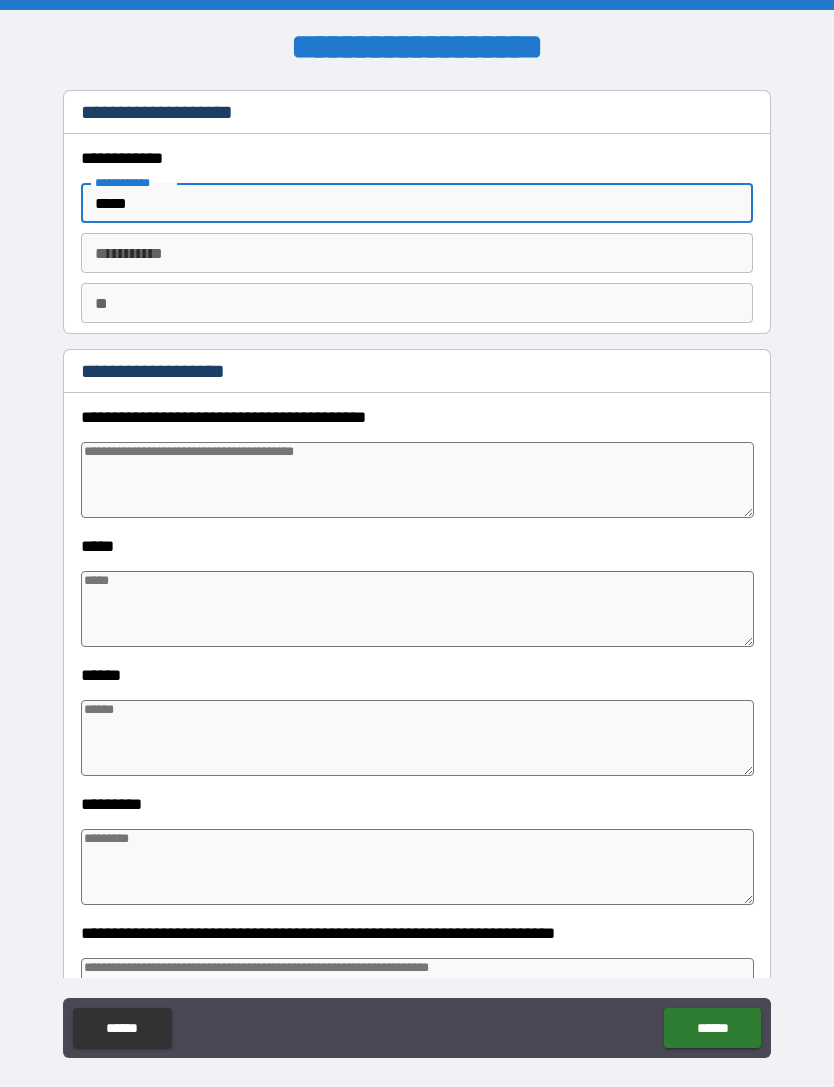 type on "*" 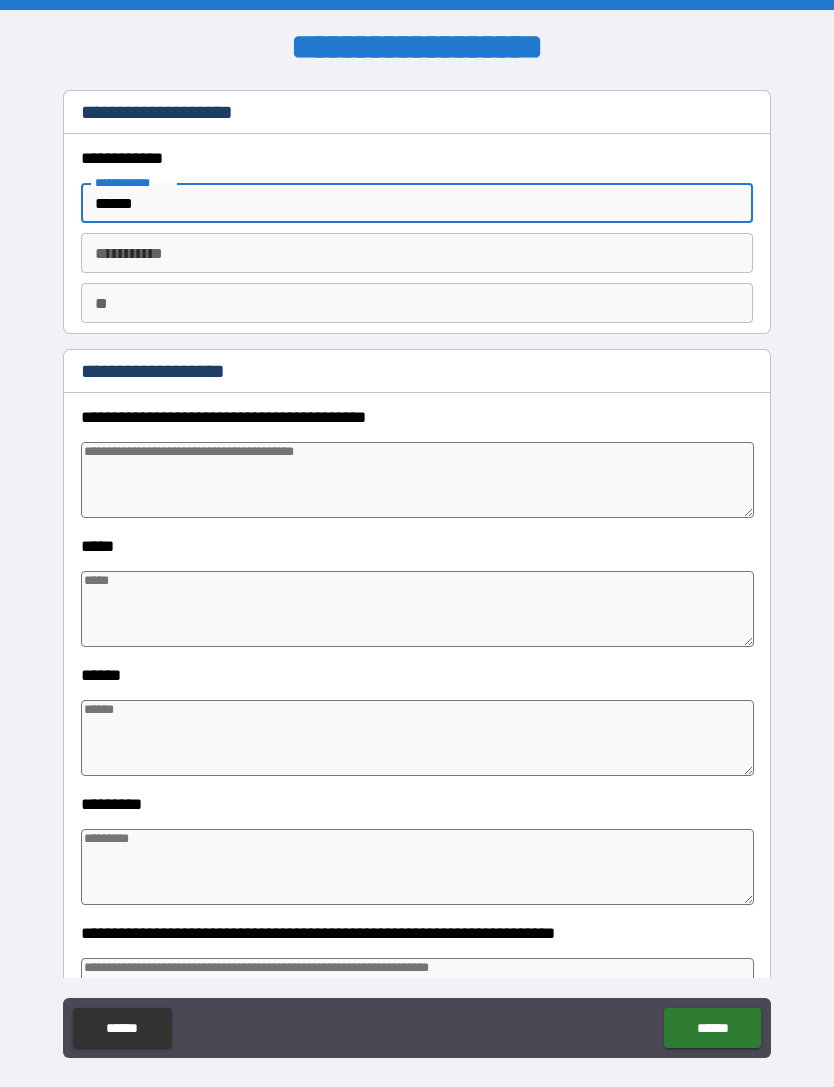 type on "*" 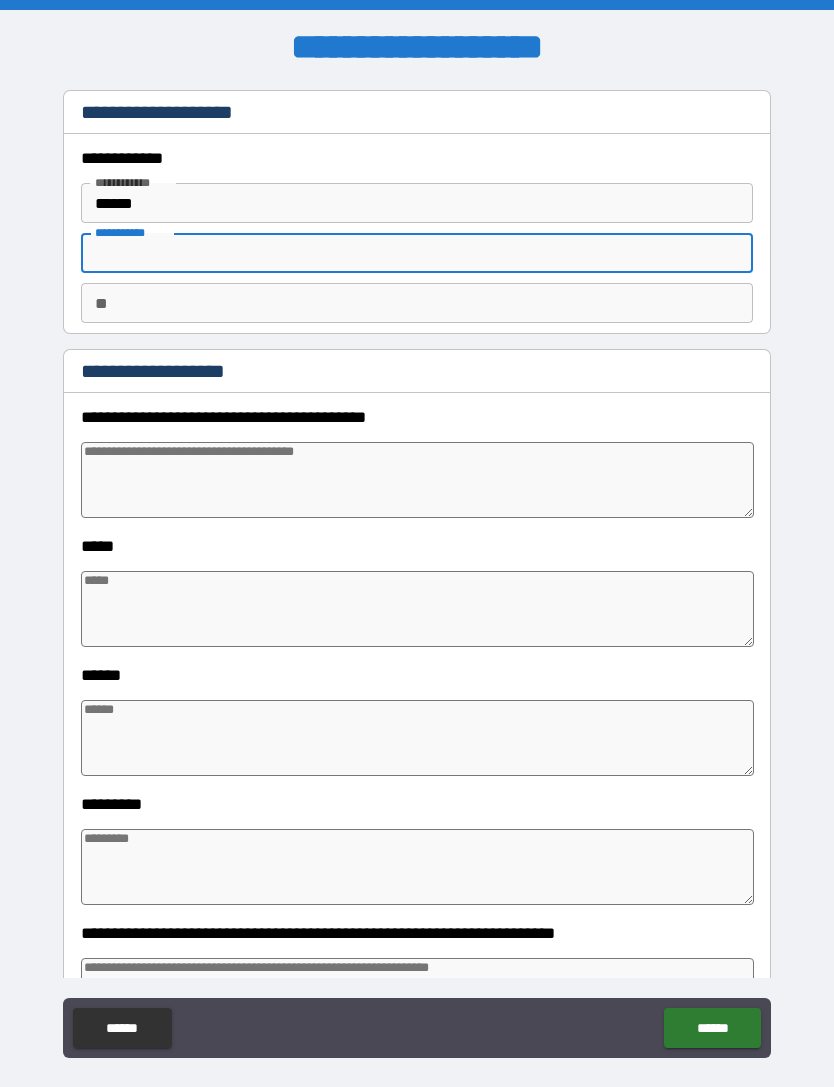 type on "*" 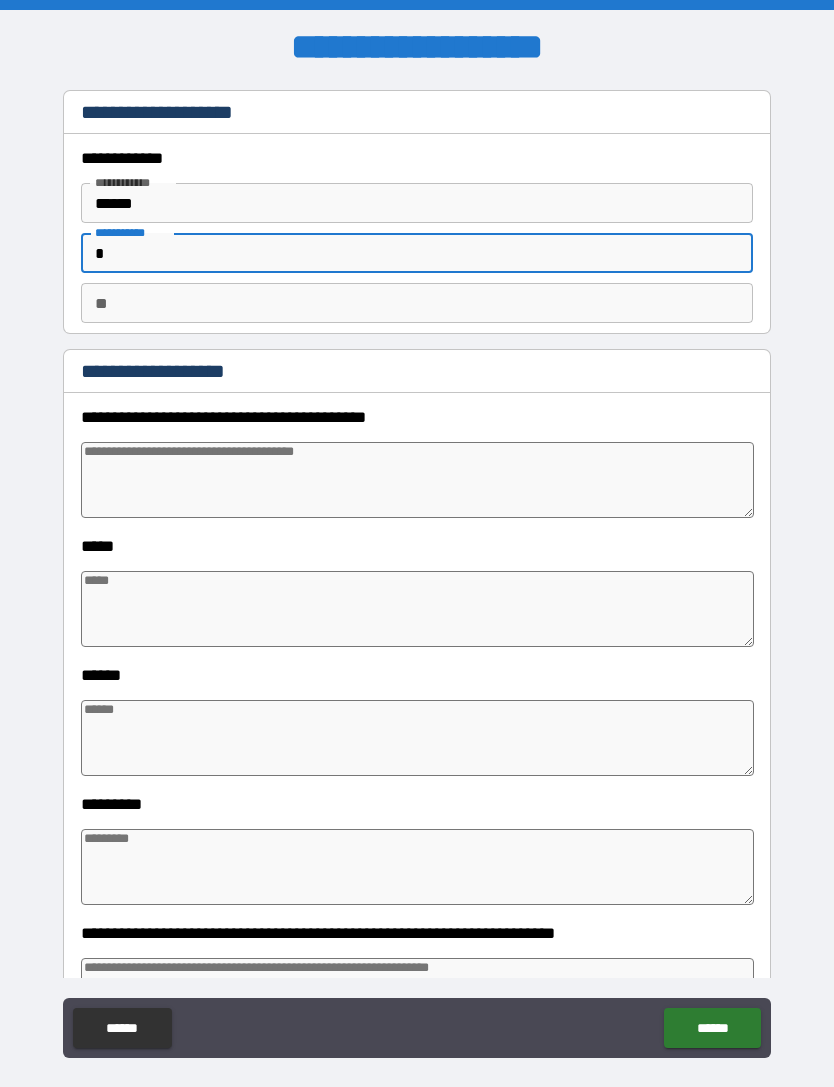 type on "*" 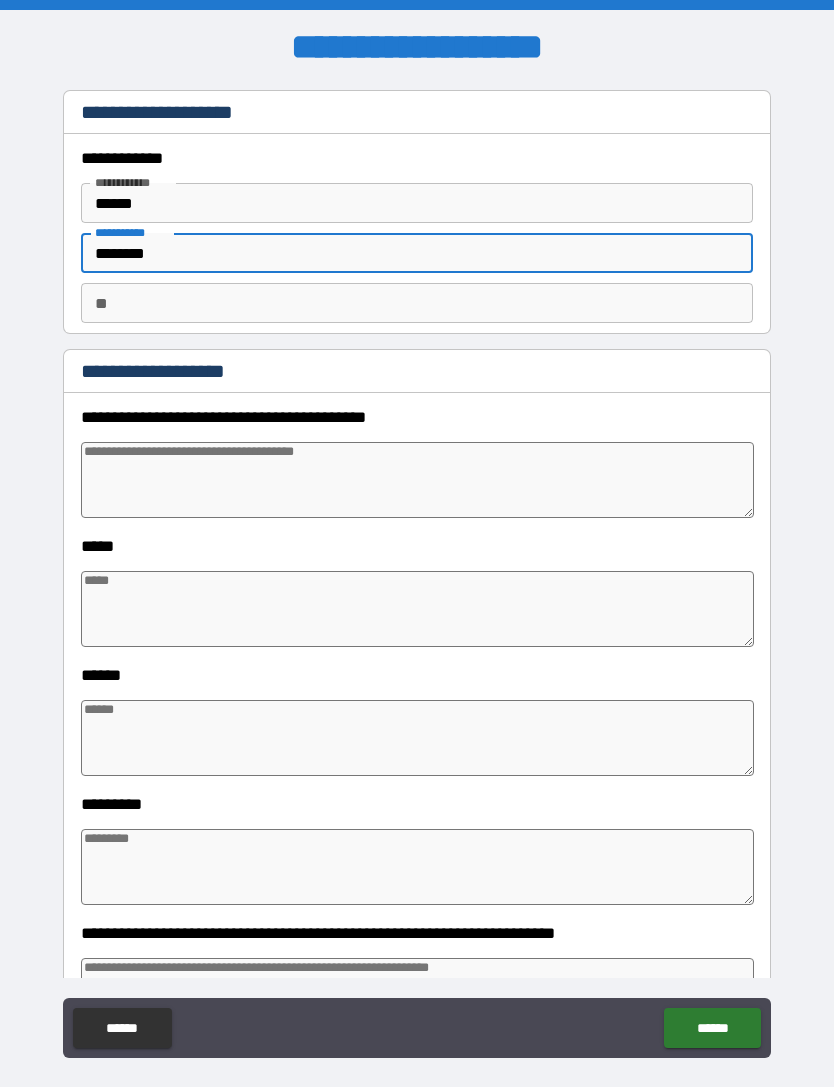 click at bounding box center [417, 480] 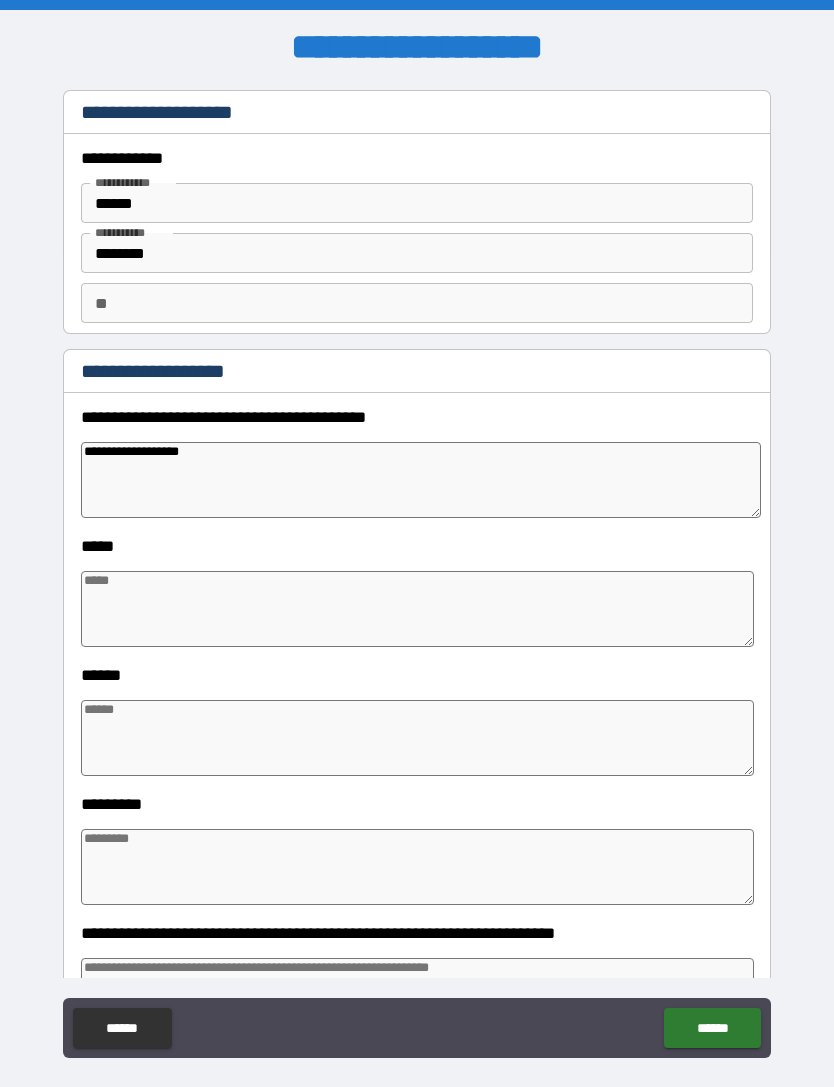 click at bounding box center [417, 609] 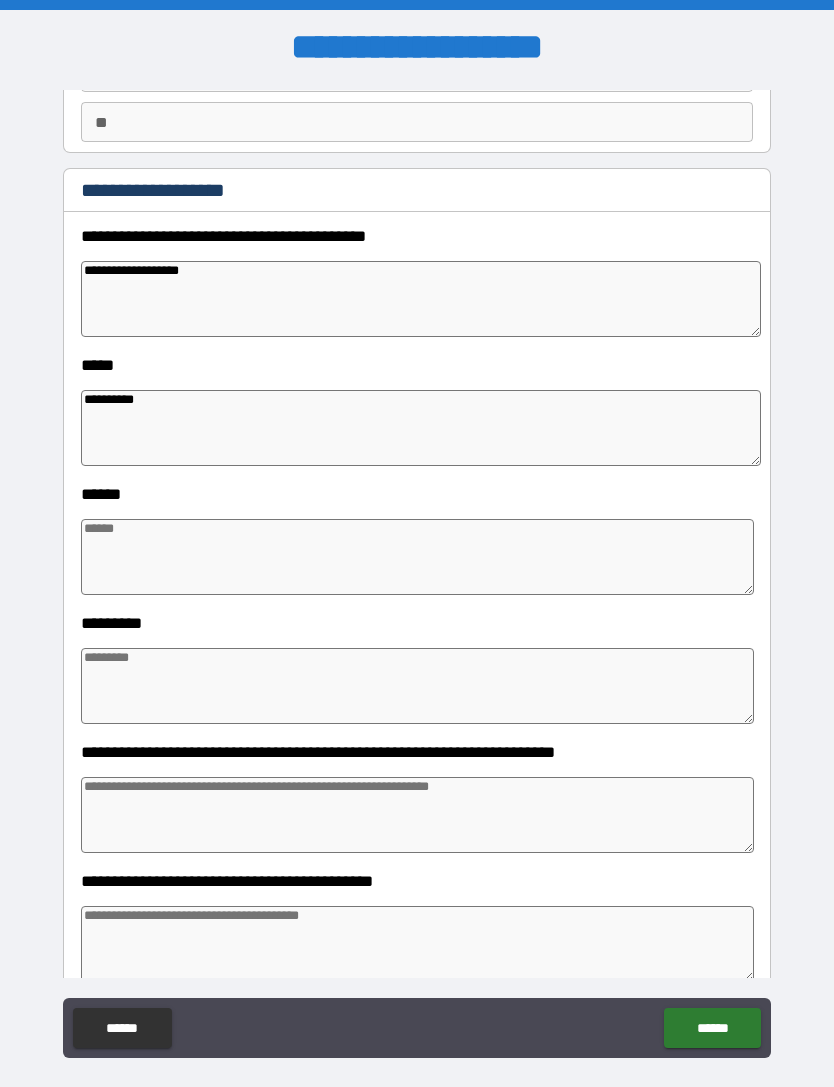 scroll, scrollTop: 180, scrollLeft: 0, axis: vertical 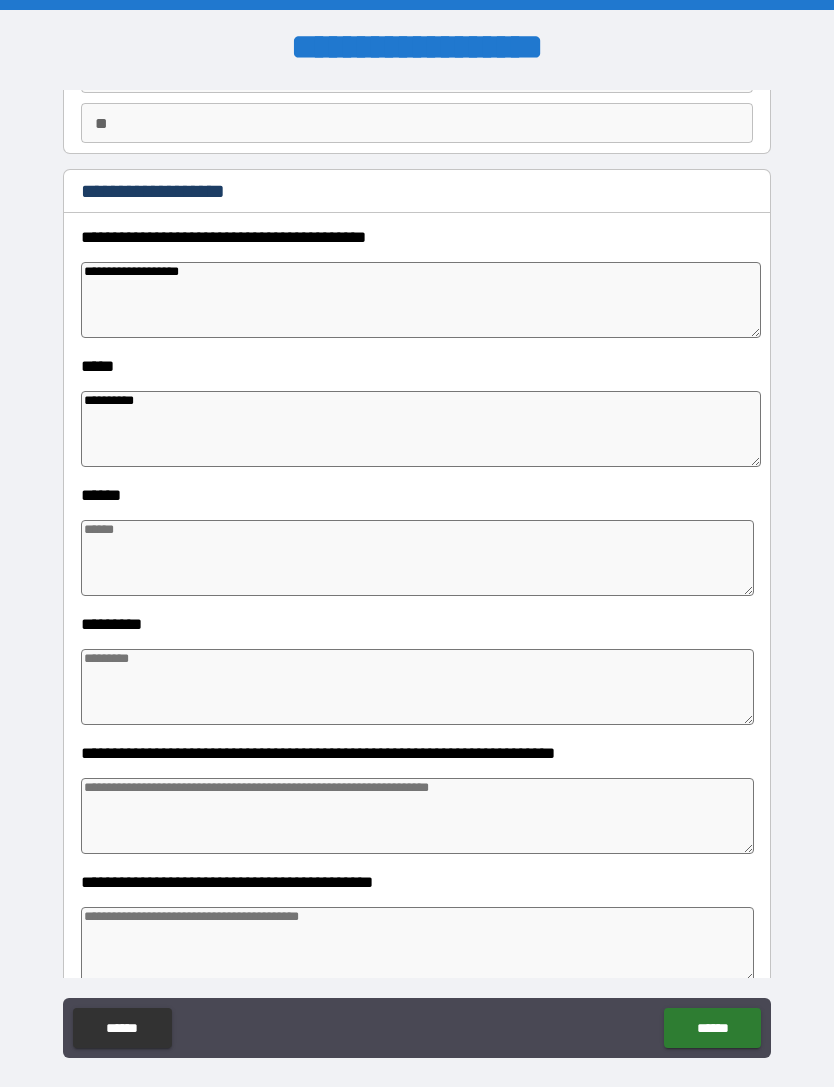 click at bounding box center [417, 558] 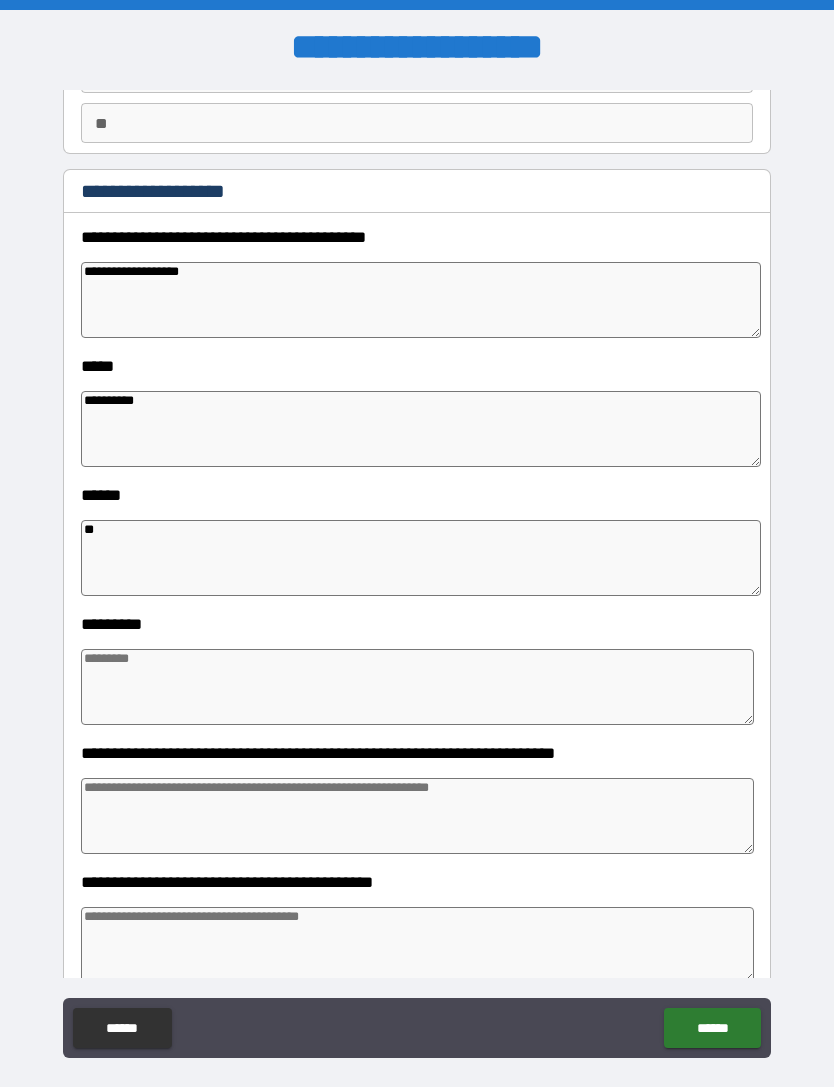 click at bounding box center (417, 687) 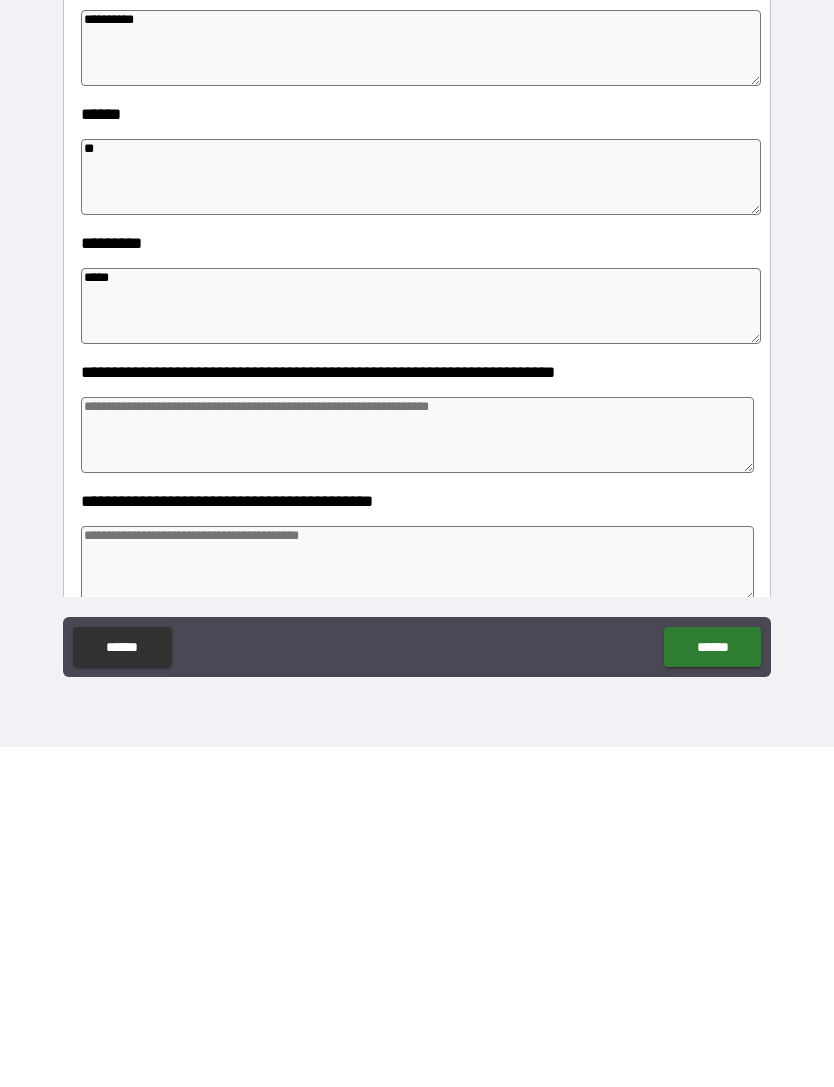 scroll, scrollTop: 64, scrollLeft: 0, axis: vertical 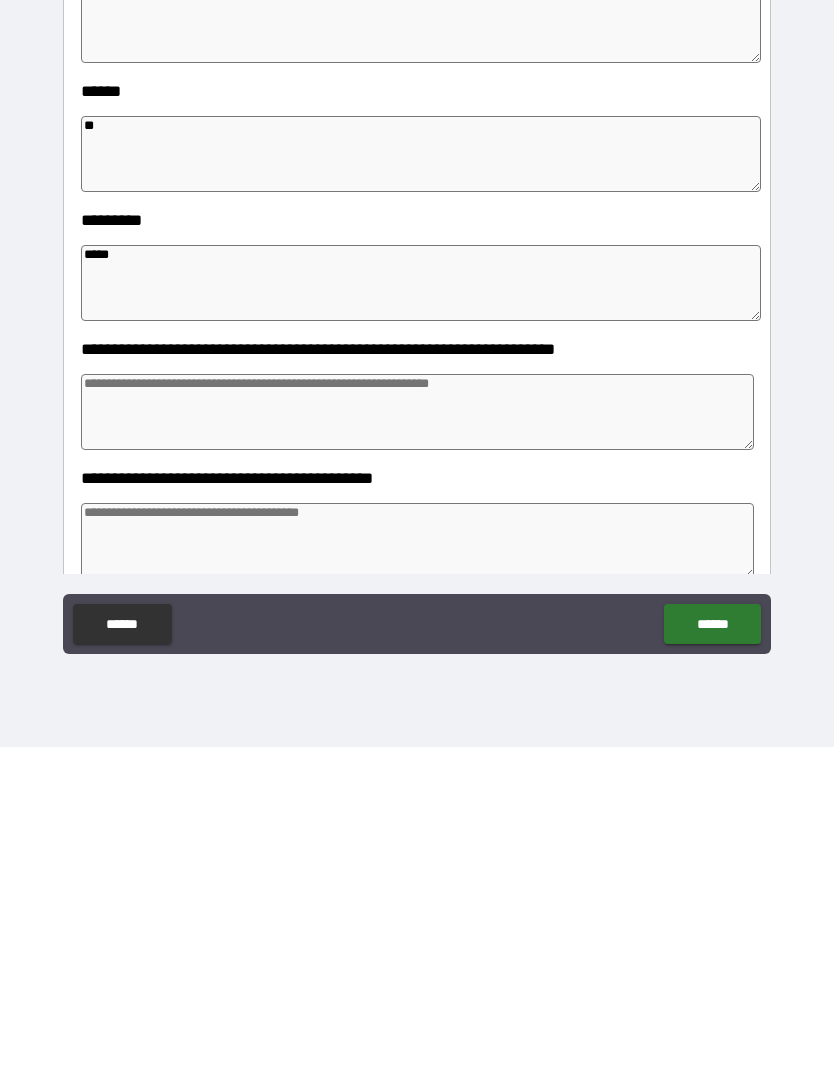 click at bounding box center [417, 752] 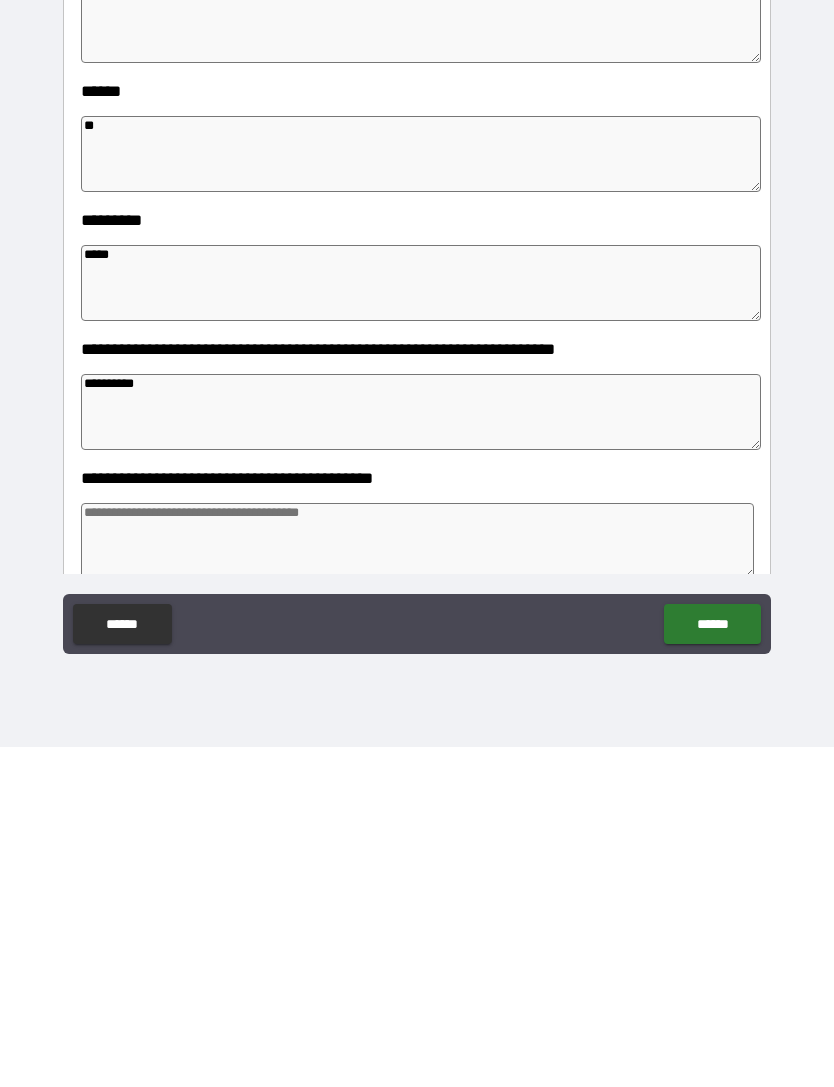 click at bounding box center (417, 881) 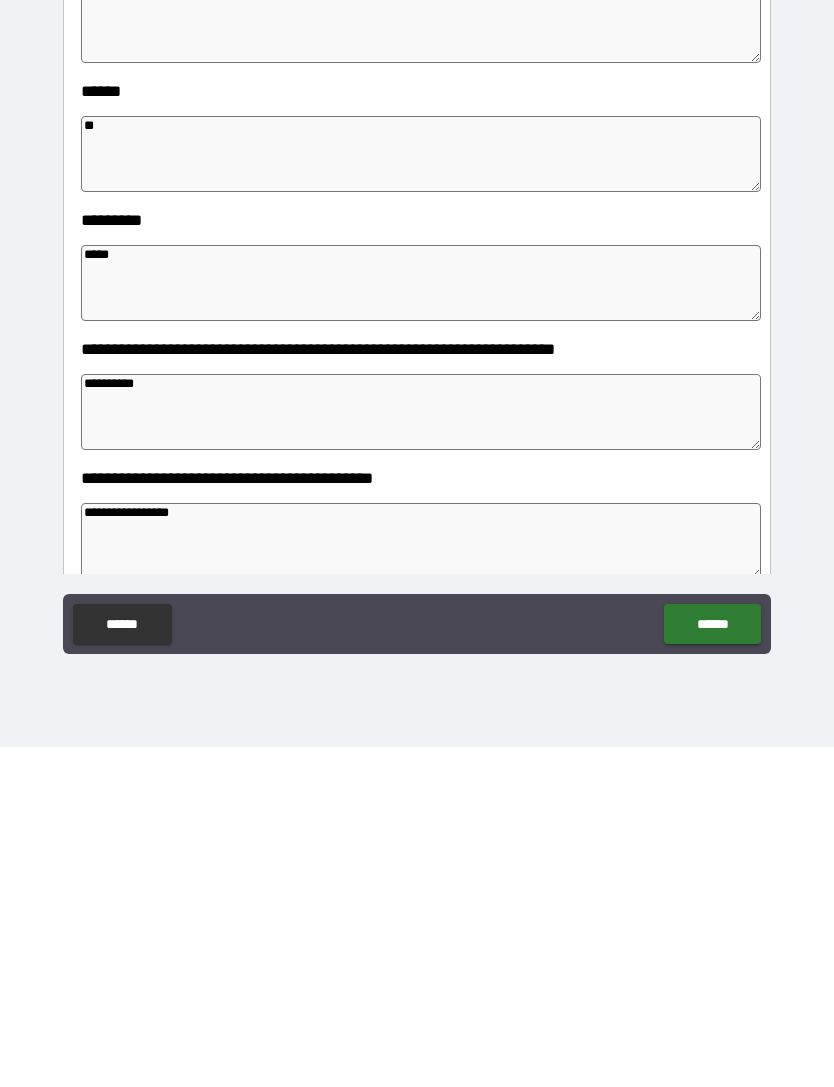 click on "******" at bounding box center (712, 964) 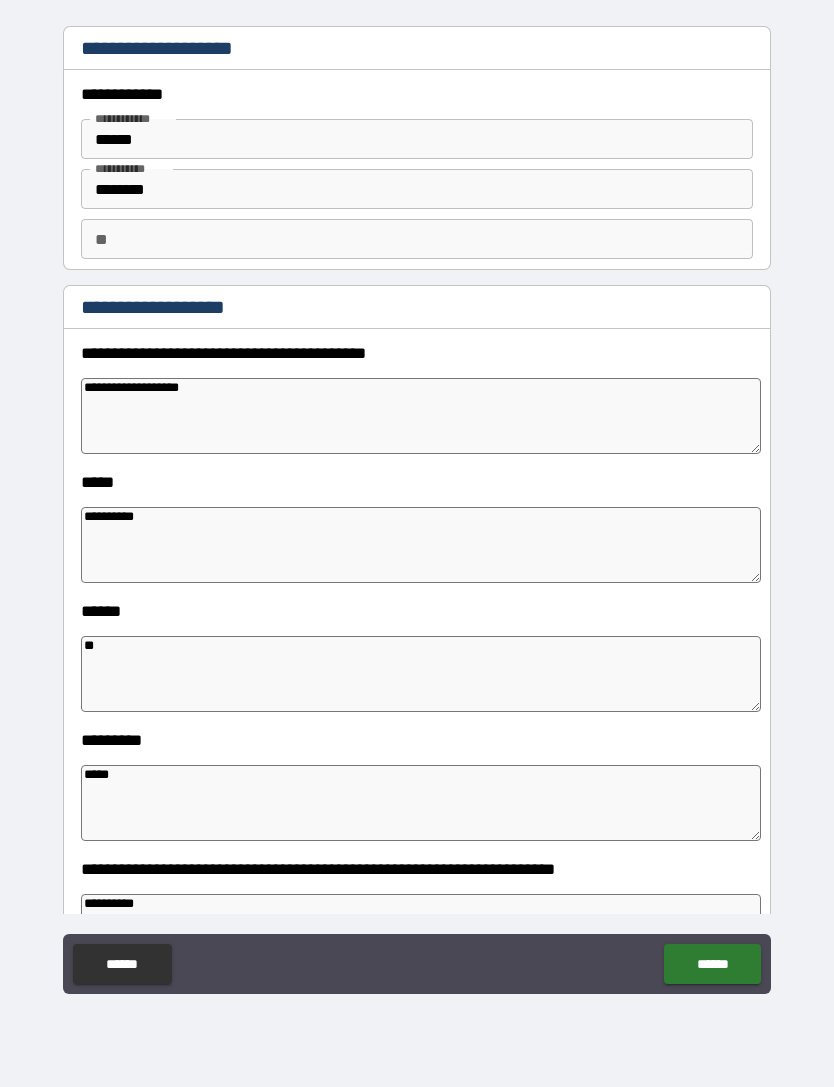 scroll, scrollTop: 0, scrollLeft: 0, axis: both 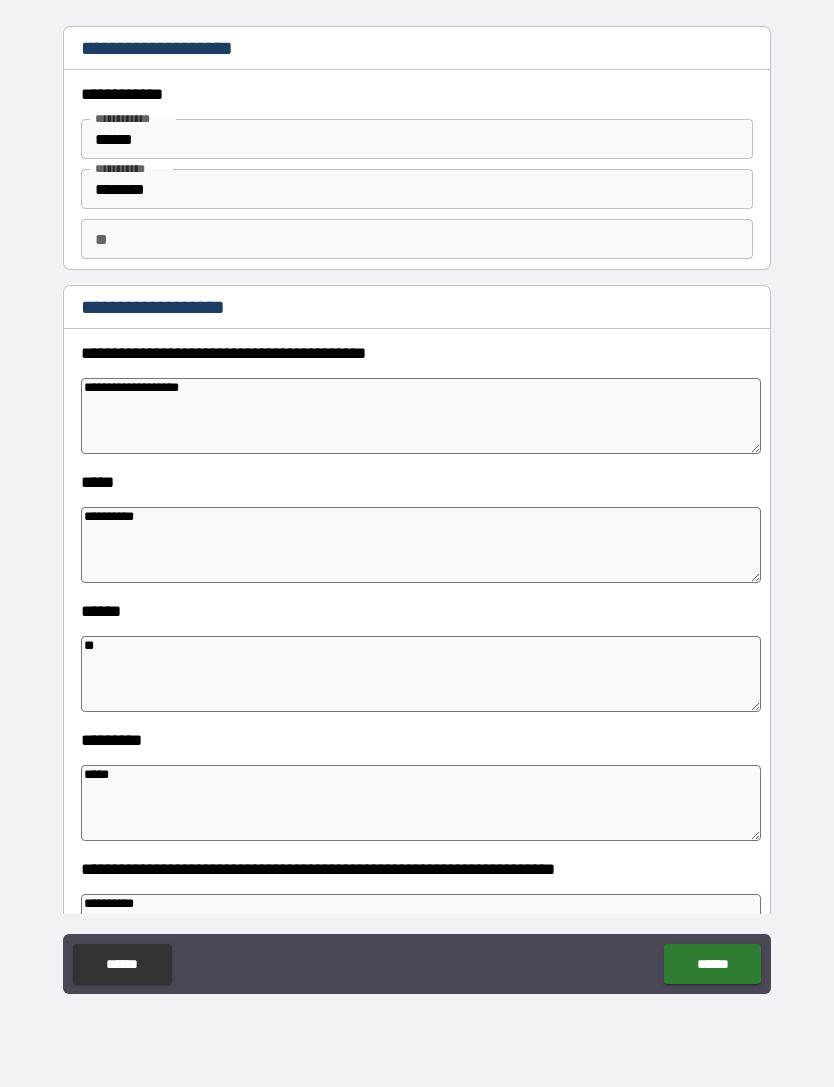 click on "**" at bounding box center [417, 239] 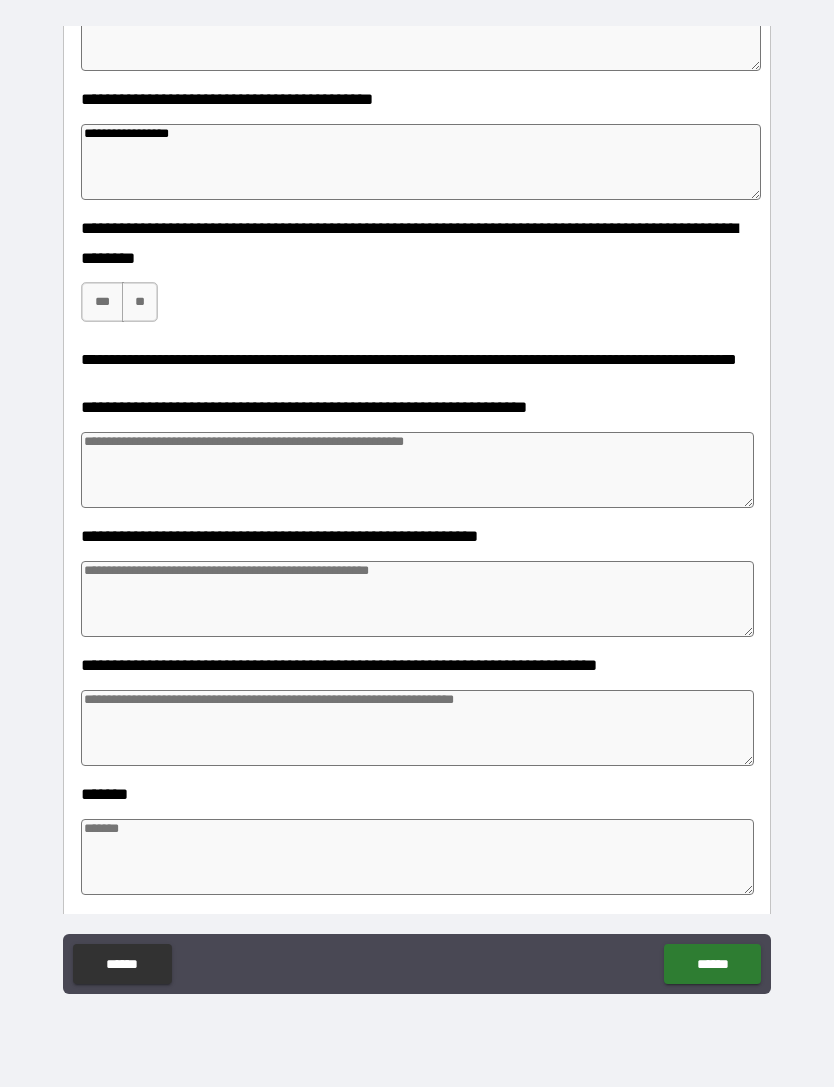 scroll, scrollTop: 900, scrollLeft: 0, axis: vertical 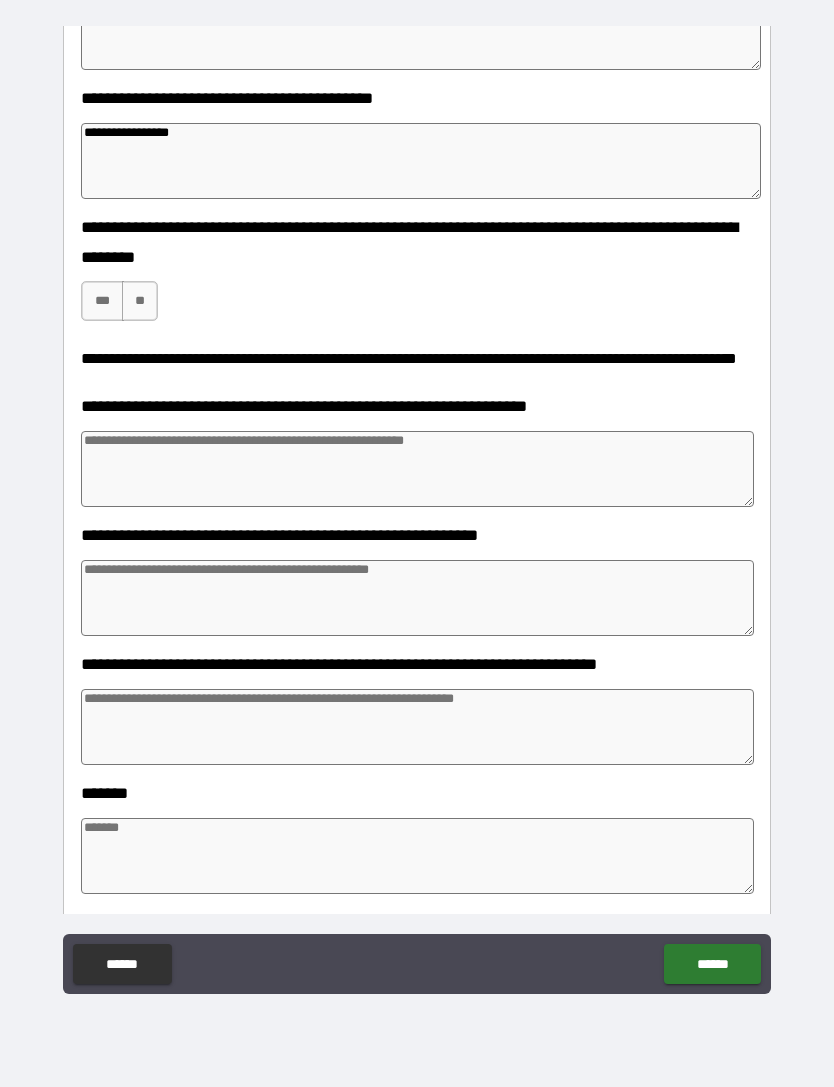 click on "**" at bounding box center [140, 301] 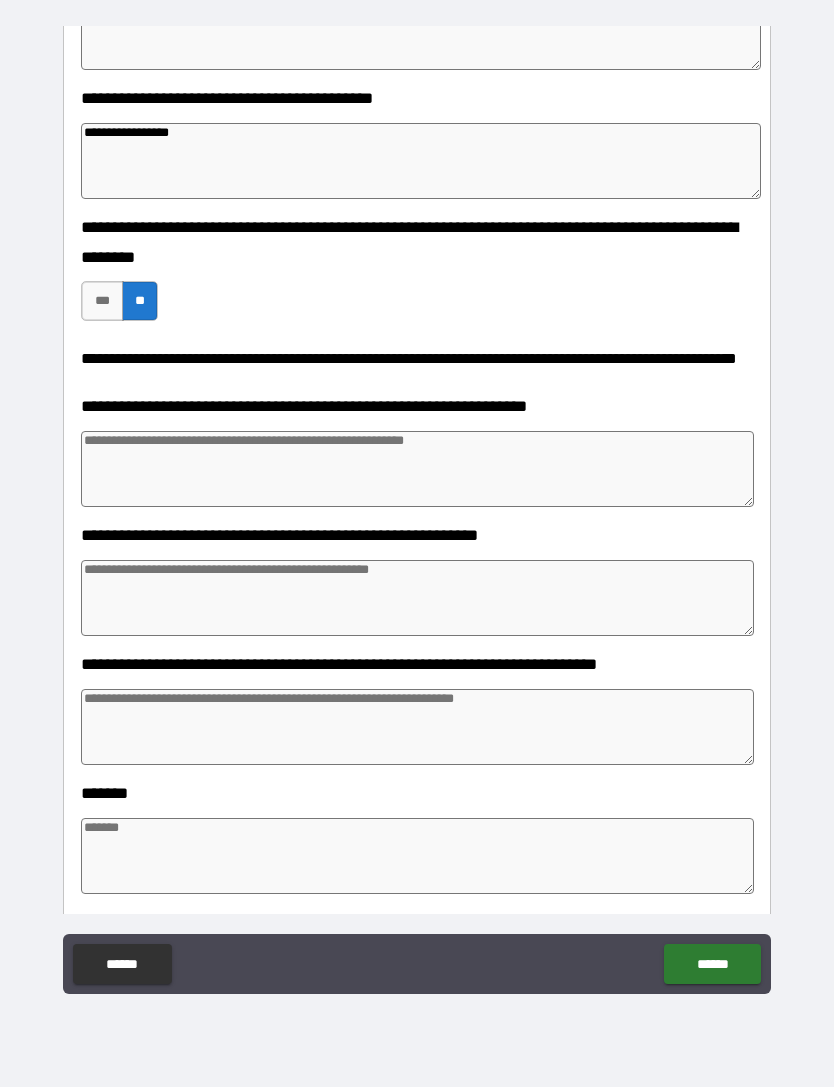 click at bounding box center (417, 469) 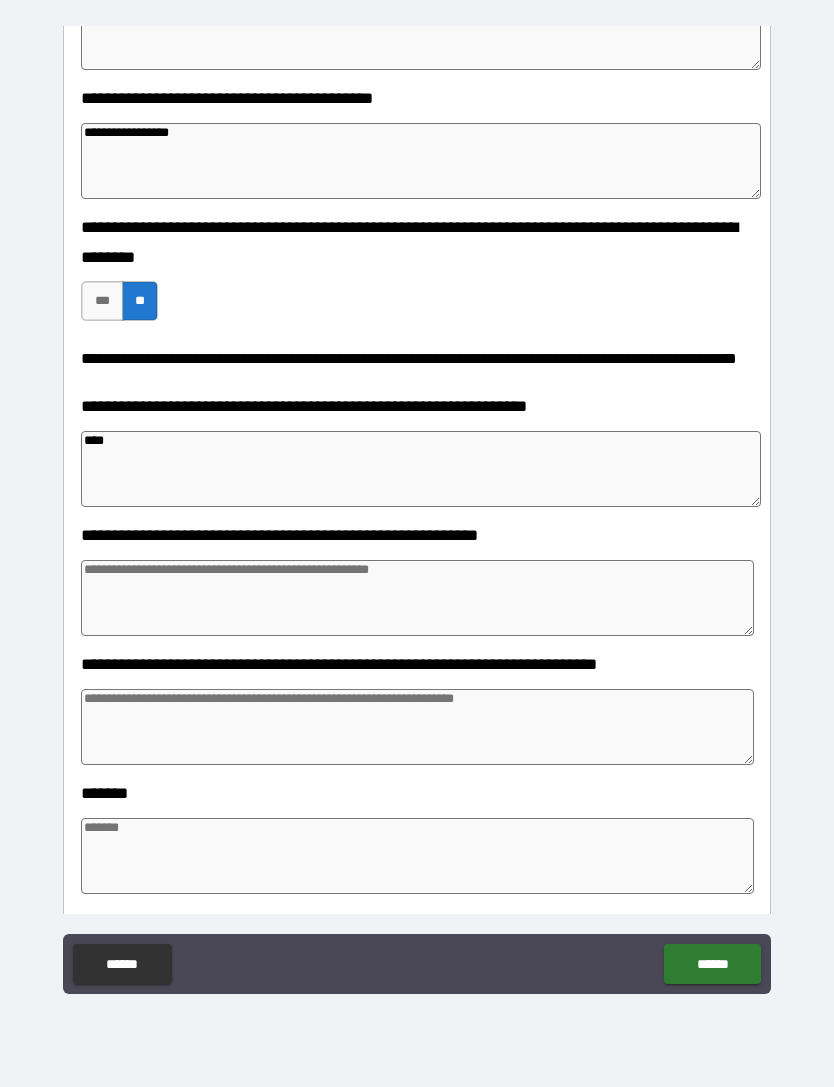 click at bounding box center (417, 598) 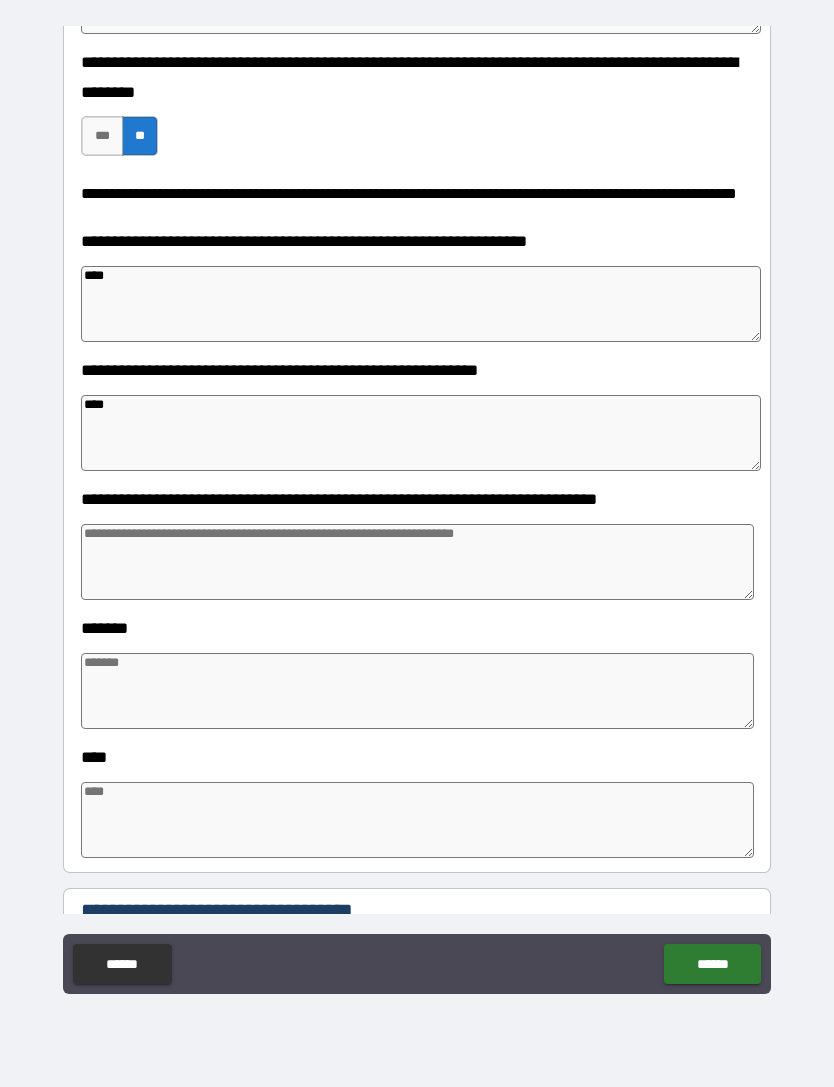 scroll, scrollTop: 1118, scrollLeft: 0, axis: vertical 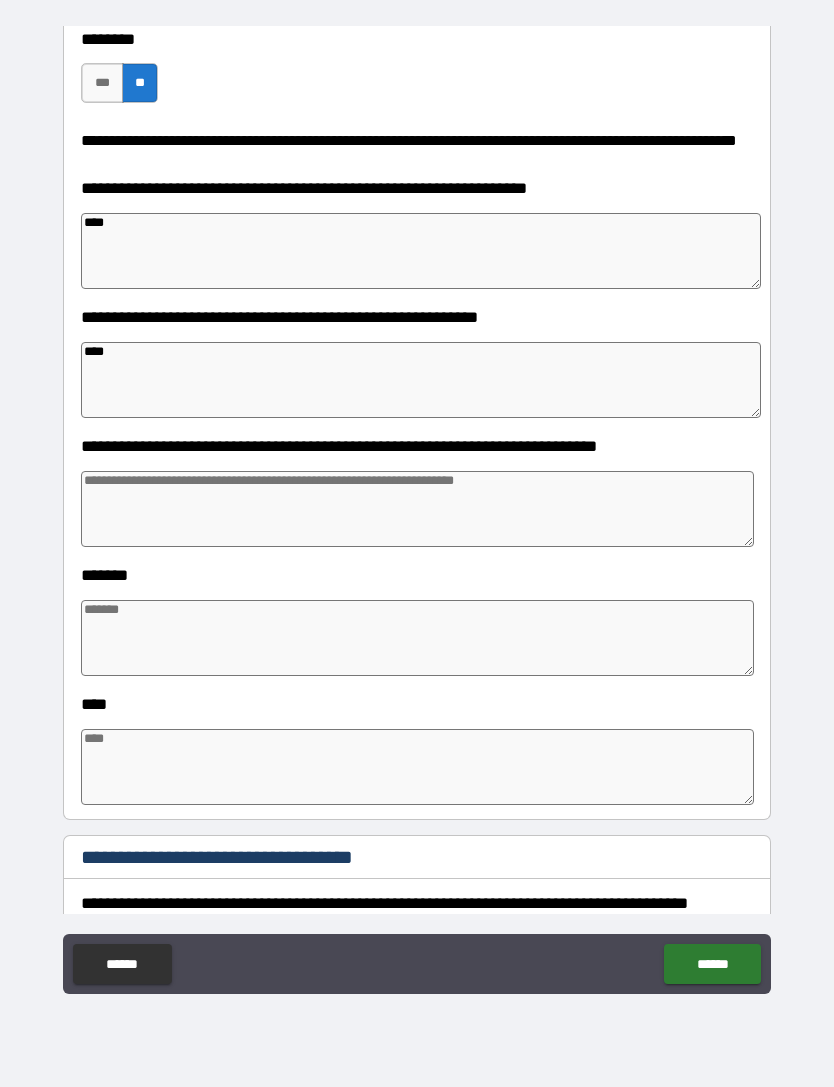 click at bounding box center [417, 509] 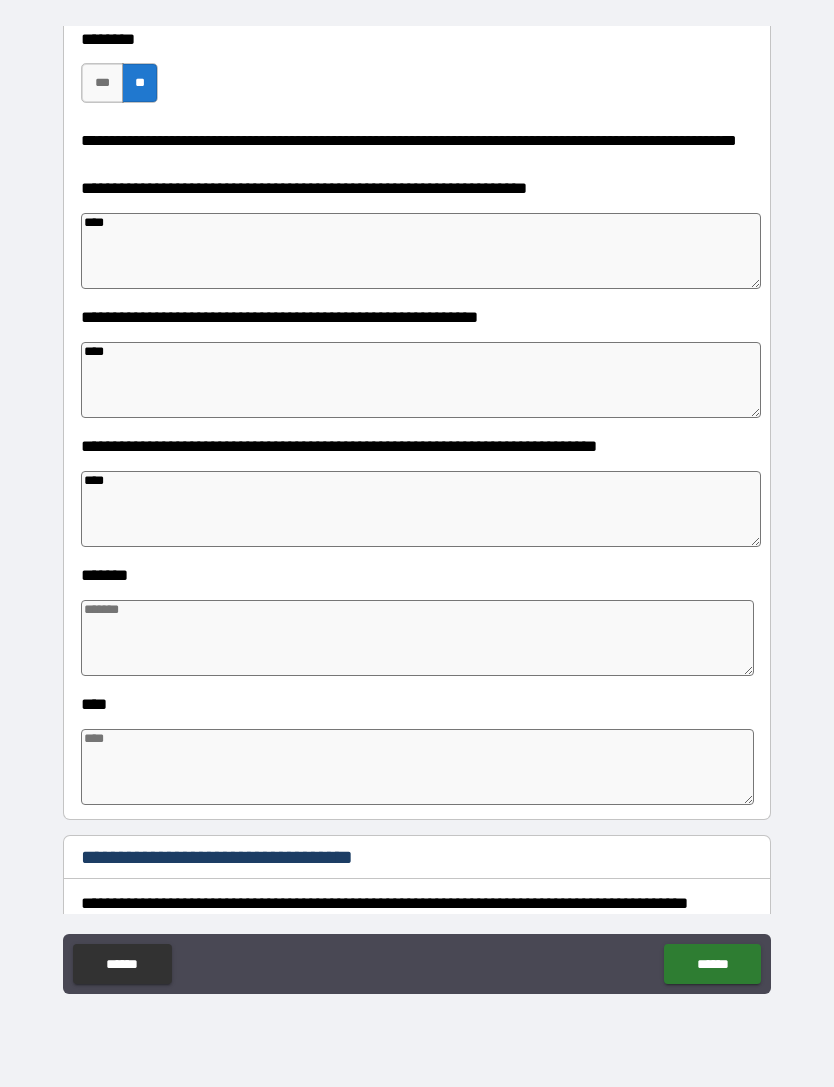 click at bounding box center [417, 638] 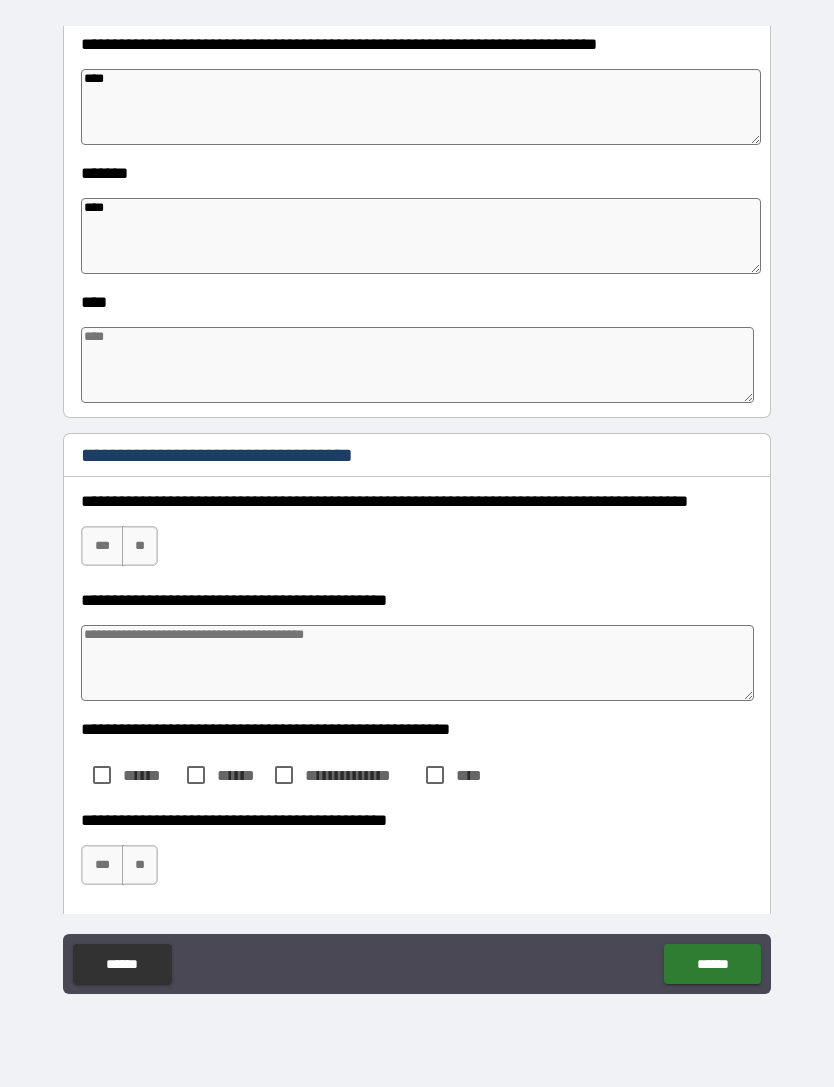 scroll, scrollTop: 1529, scrollLeft: 0, axis: vertical 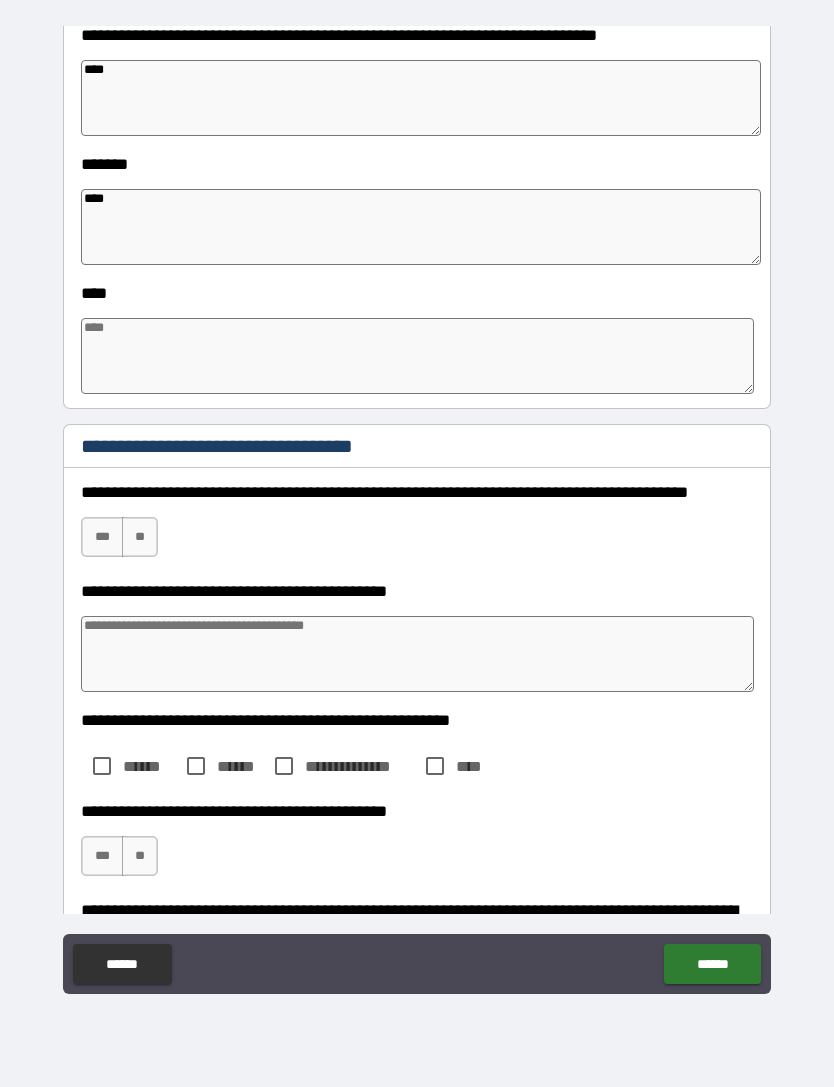 click at bounding box center [417, 356] 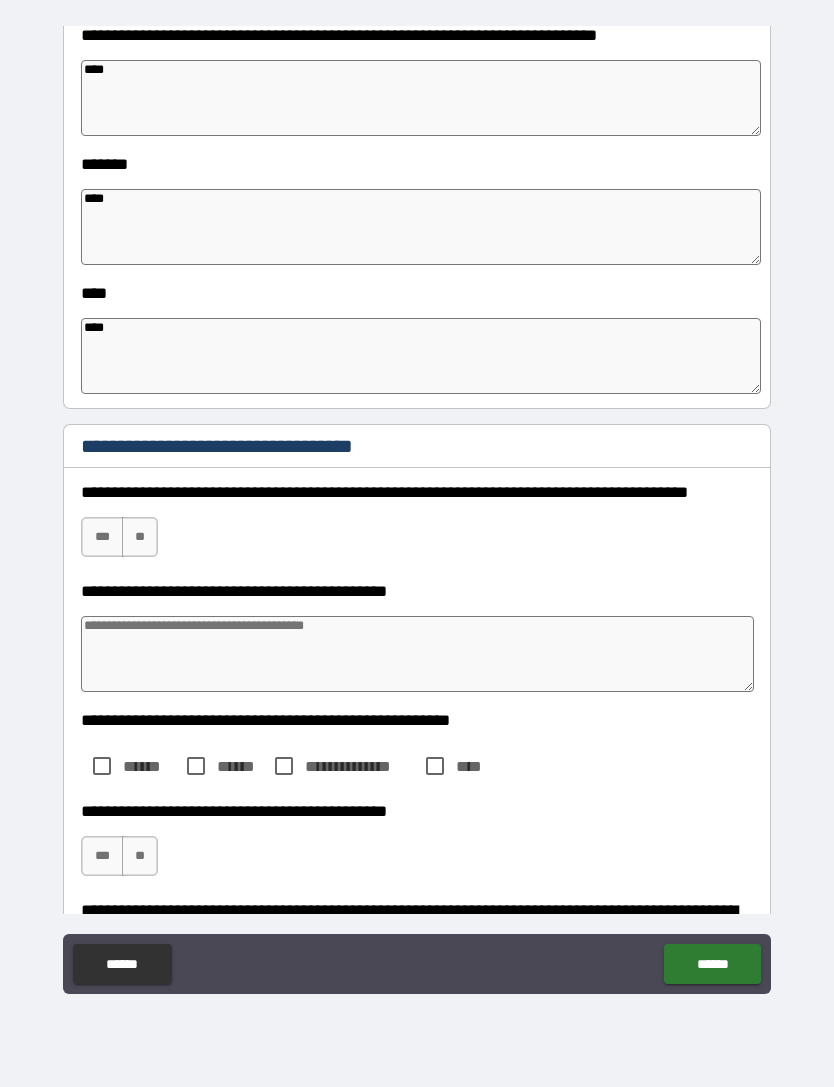 click on "**" at bounding box center [140, 537] 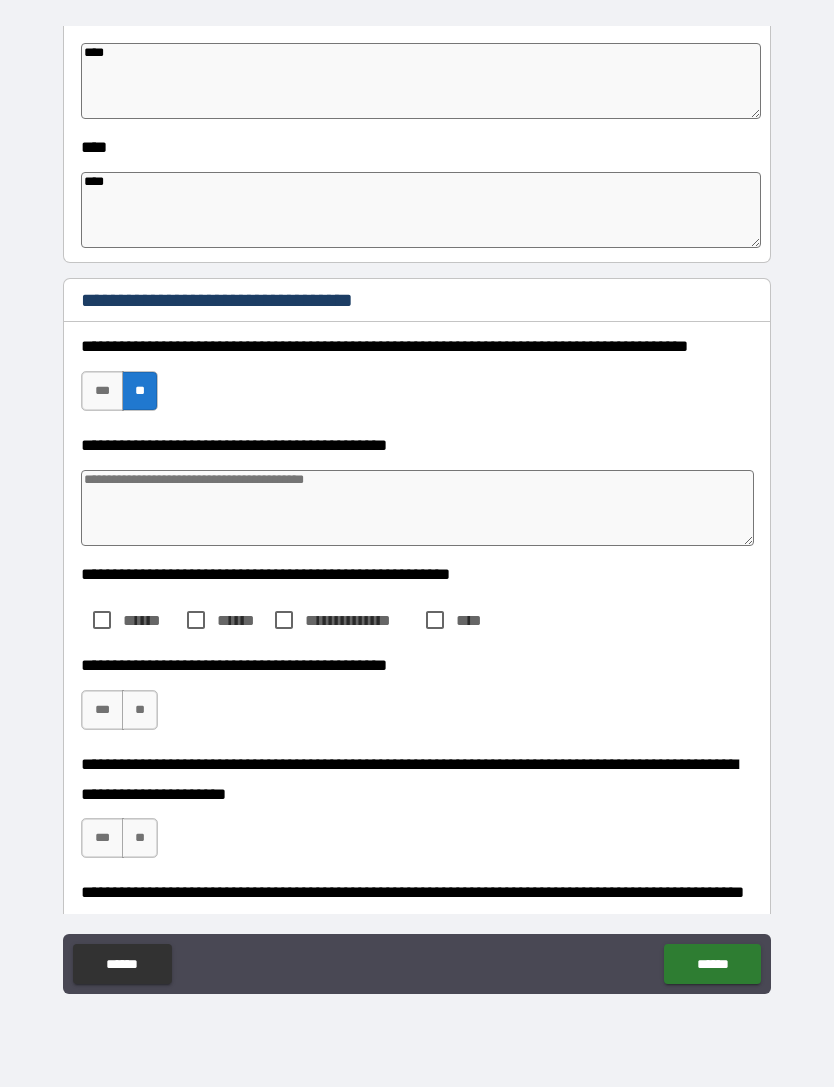 scroll, scrollTop: 1677, scrollLeft: 0, axis: vertical 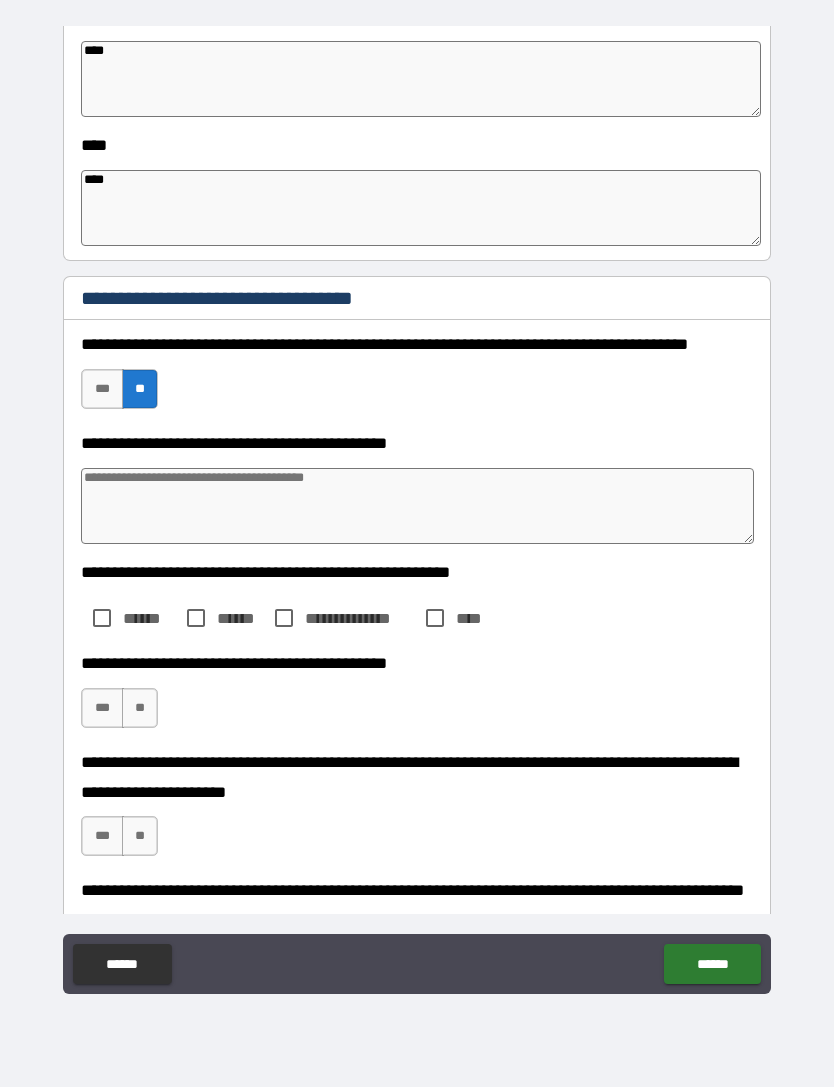click at bounding box center [417, 506] 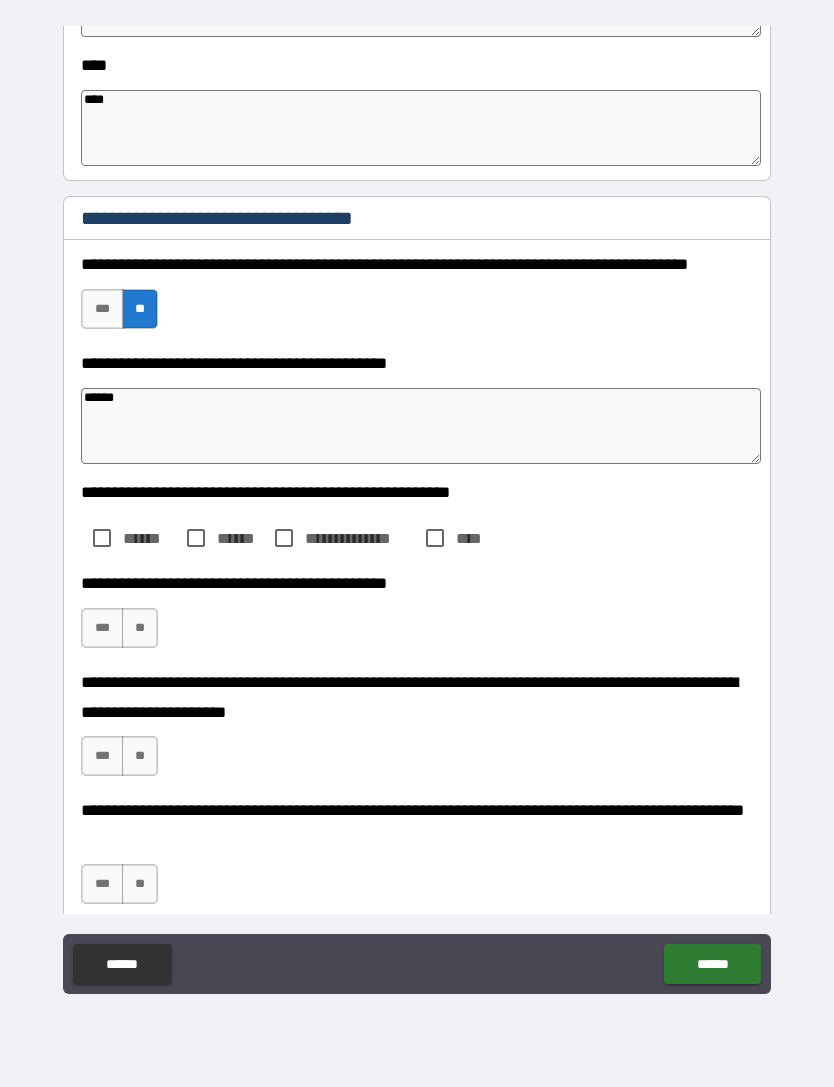 scroll, scrollTop: 1766, scrollLeft: 0, axis: vertical 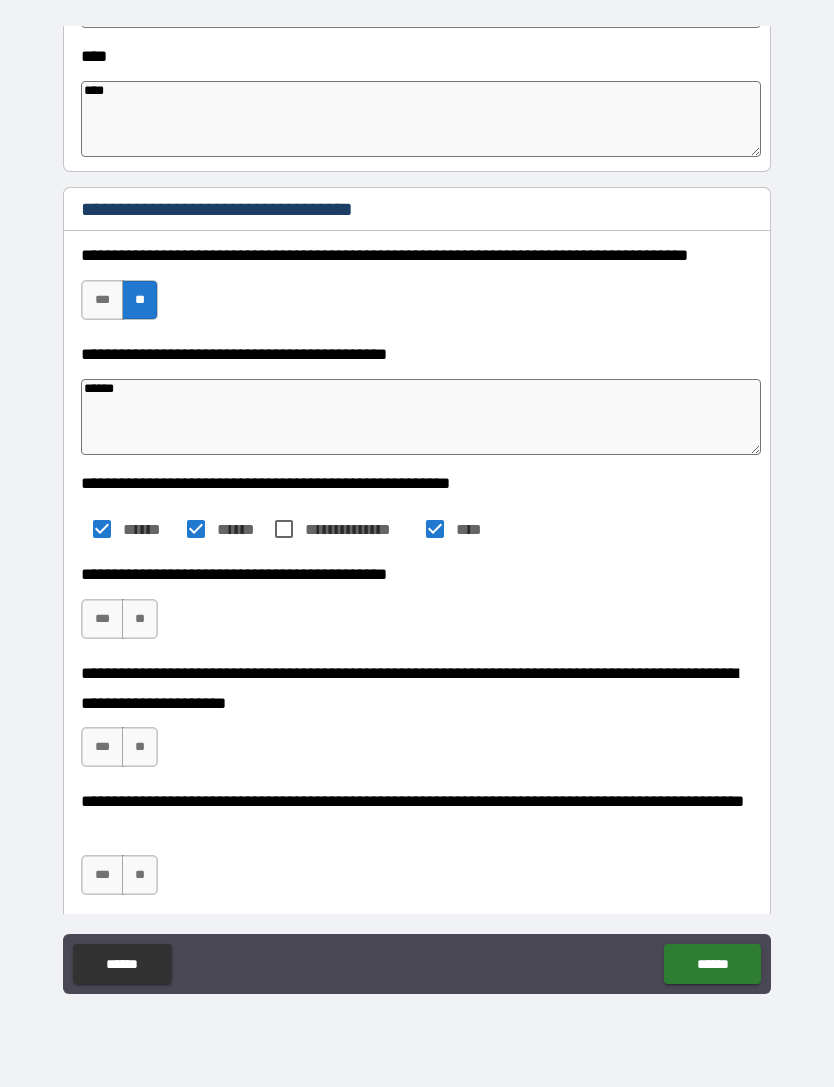 click on "**" at bounding box center (140, 619) 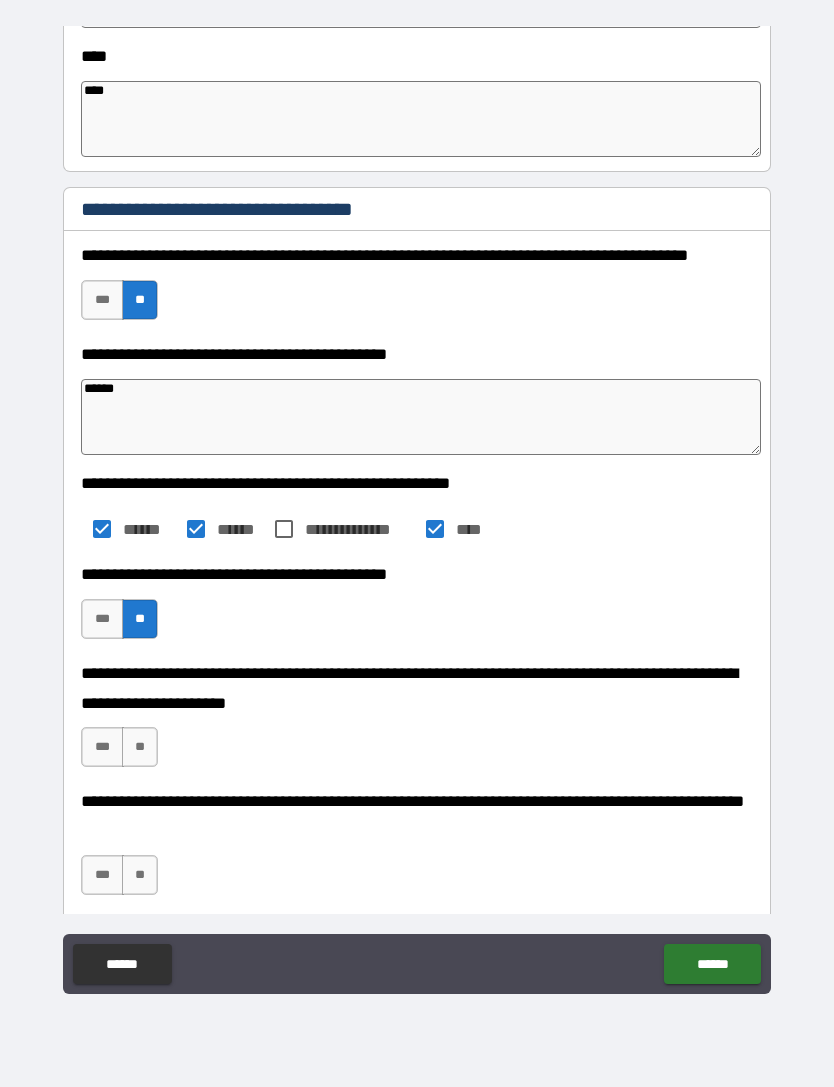 click on "**" at bounding box center [140, 747] 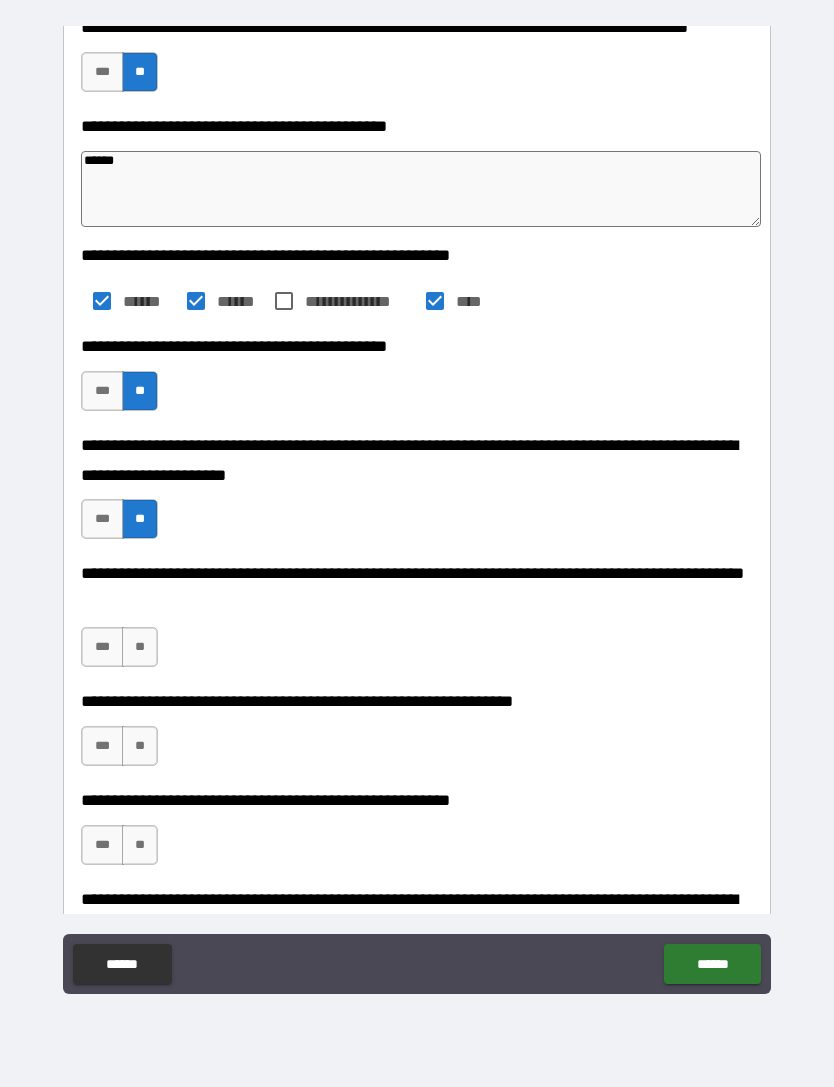 scroll, scrollTop: 2000, scrollLeft: 0, axis: vertical 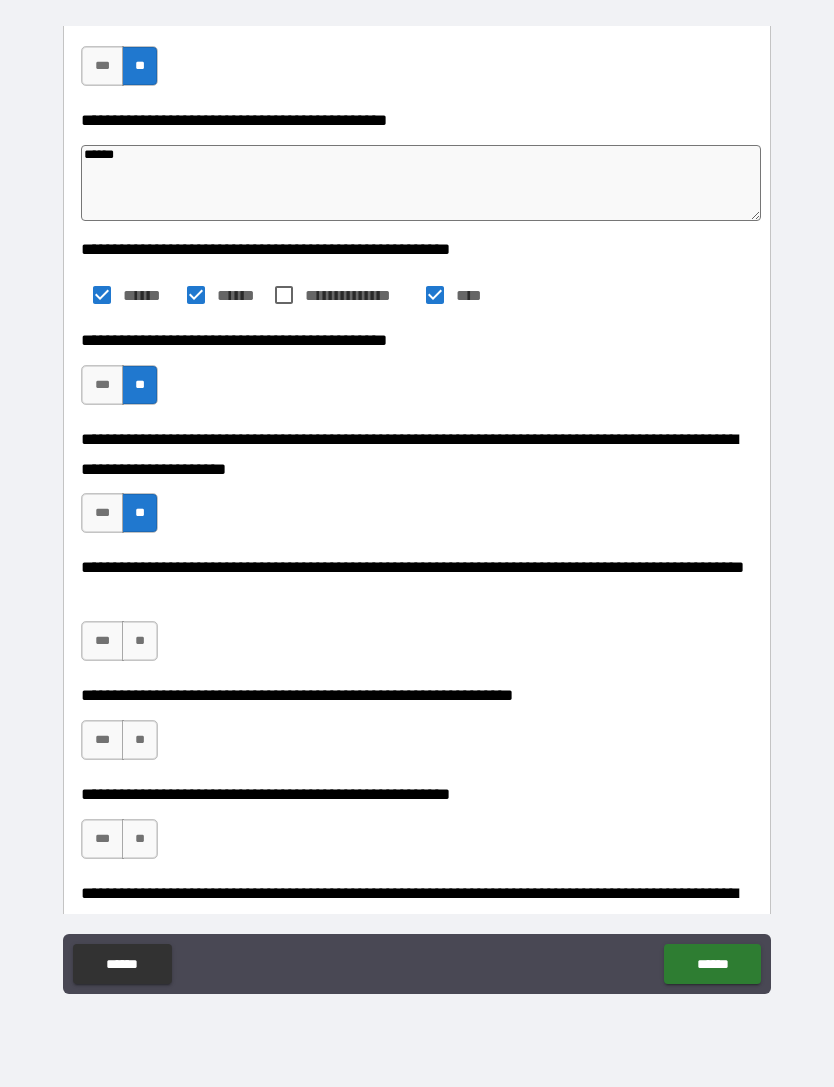 click on "**" at bounding box center [140, 641] 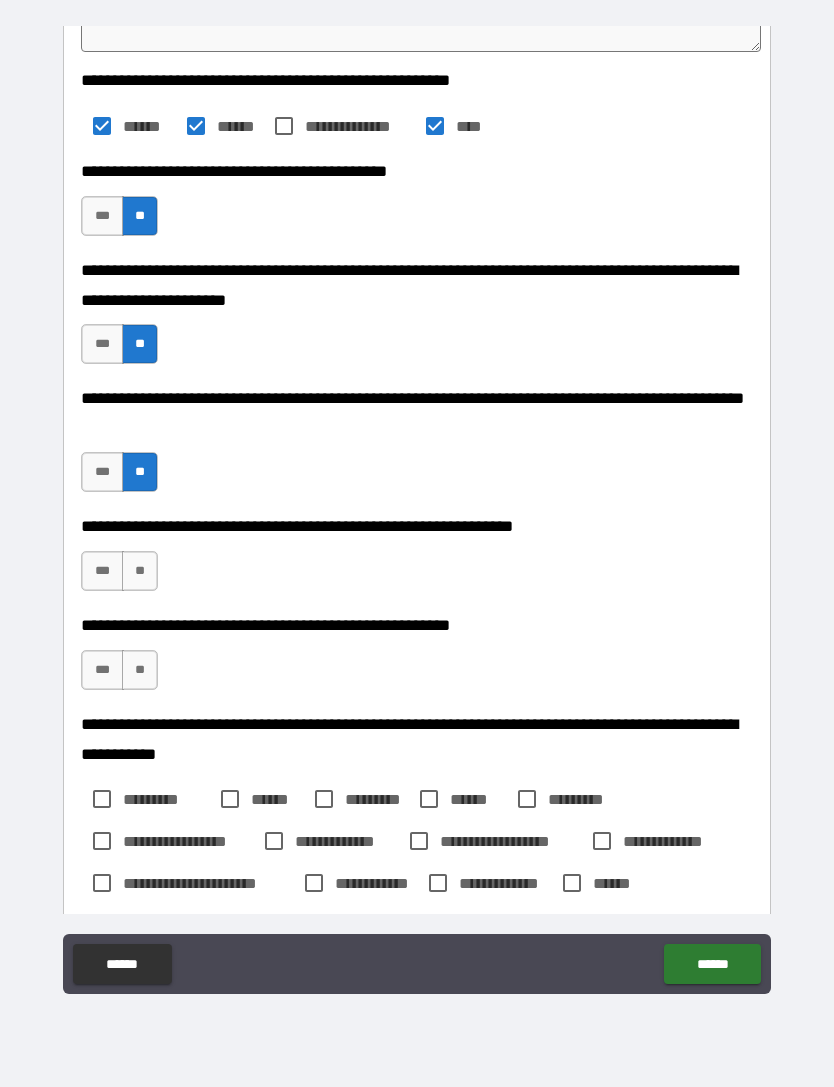 scroll, scrollTop: 2236, scrollLeft: 0, axis: vertical 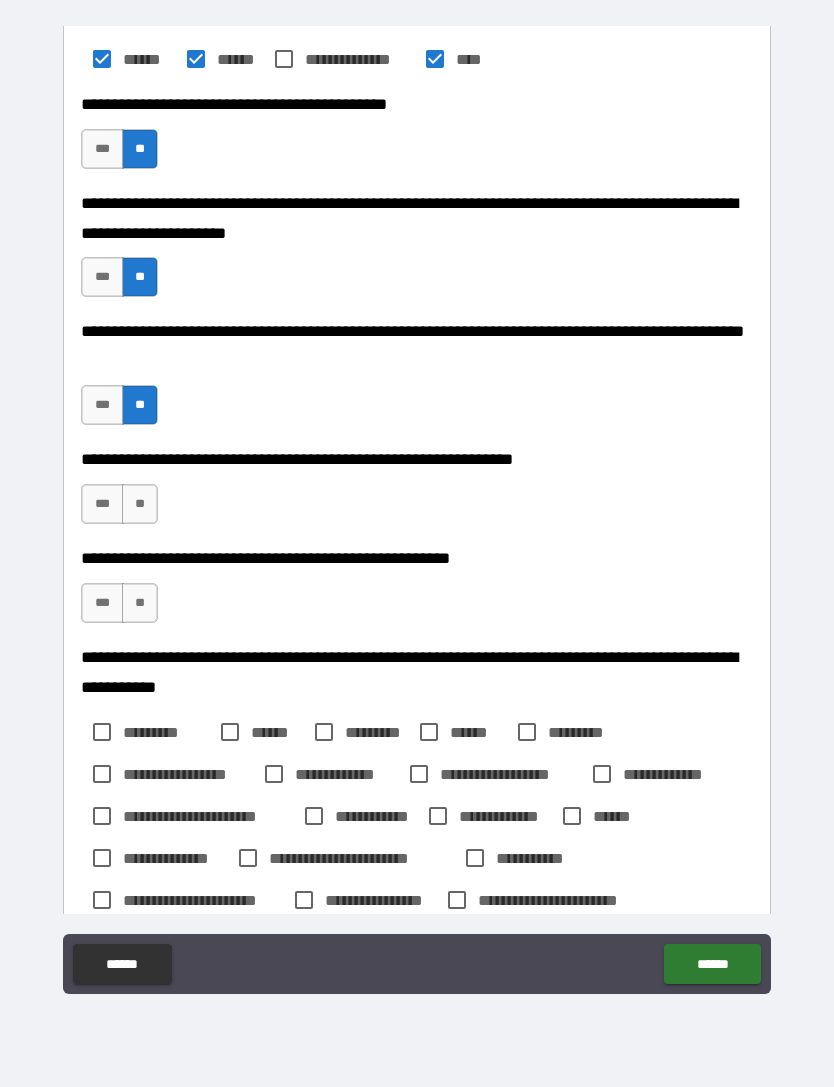 click on "**" at bounding box center [140, 504] 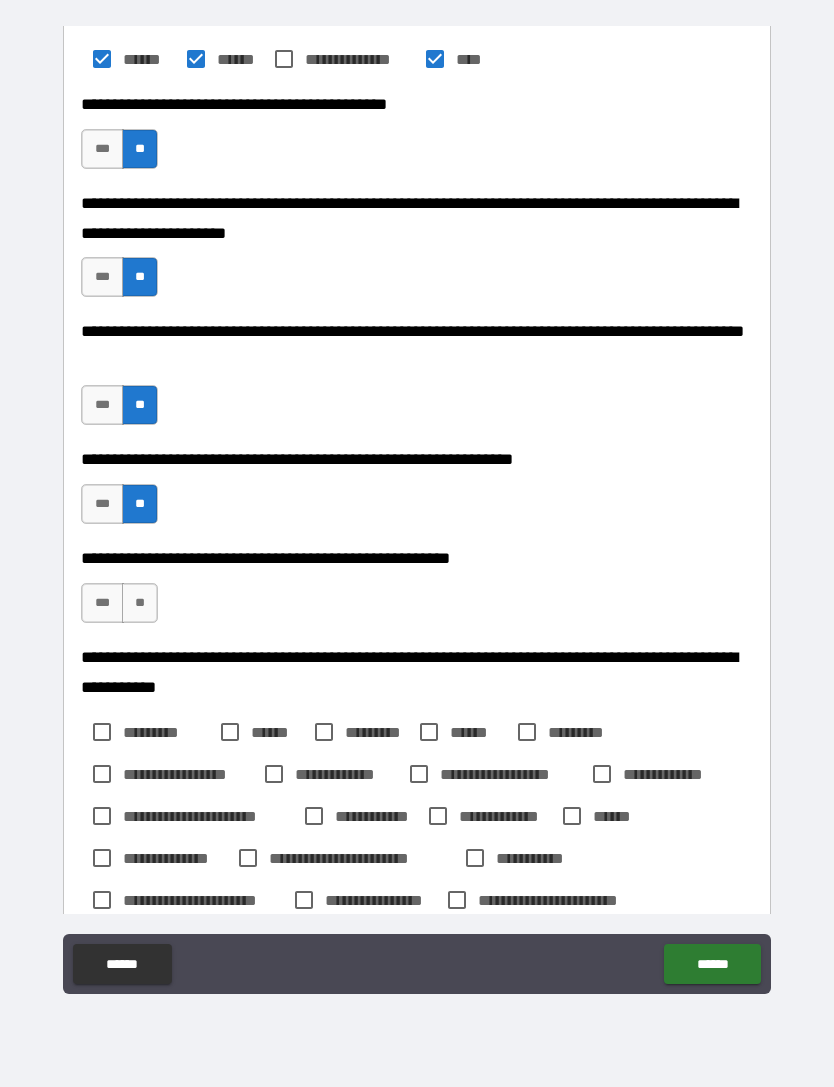 click on "**" at bounding box center (140, 603) 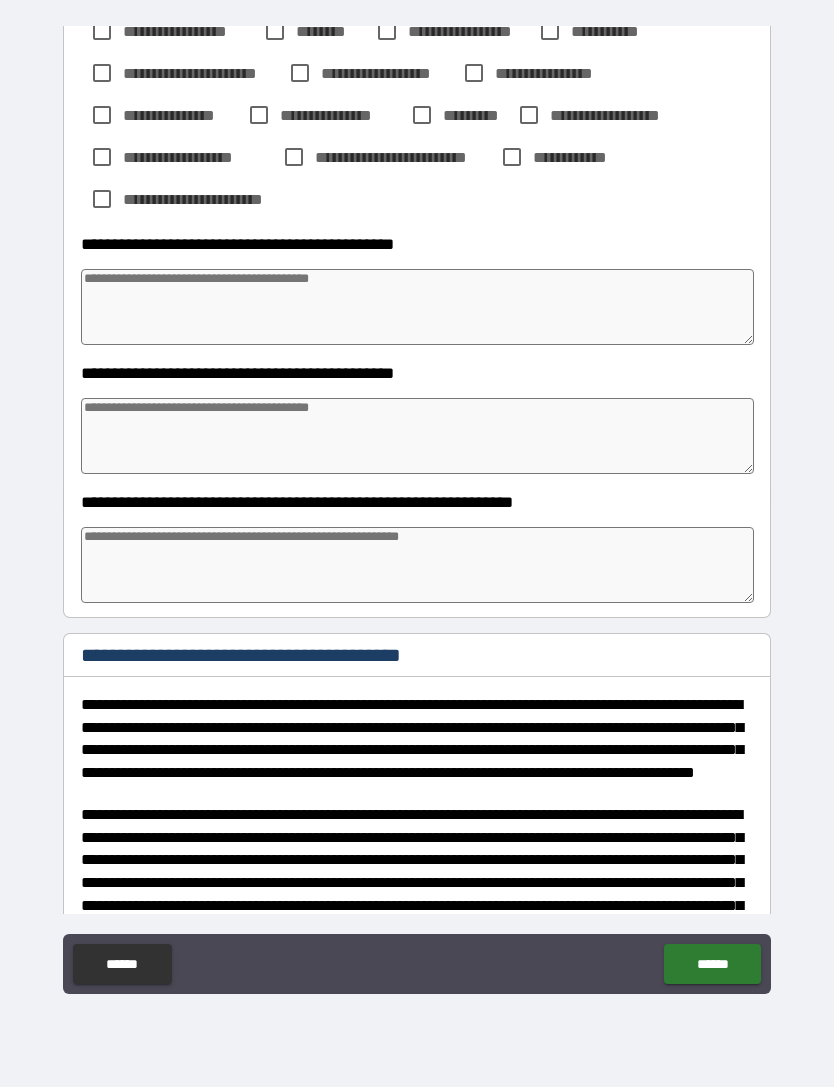 scroll, scrollTop: 3358, scrollLeft: 0, axis: vertical 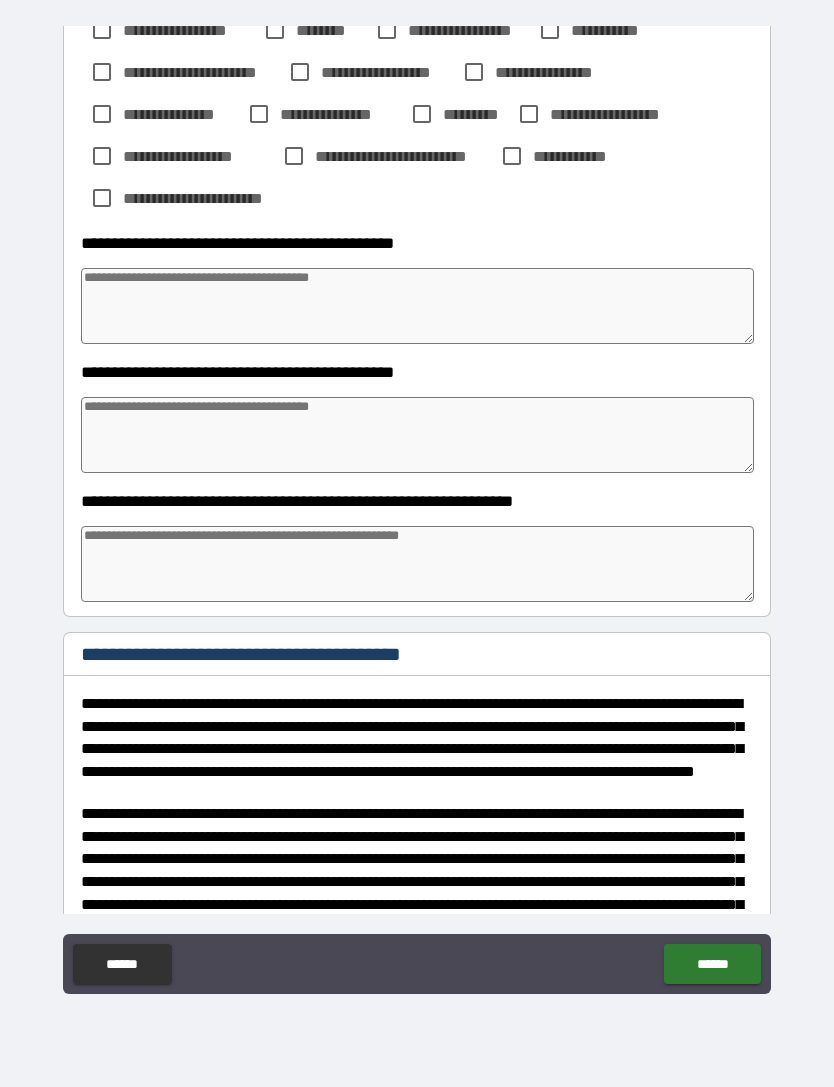 click at bounding box center (417, 564) 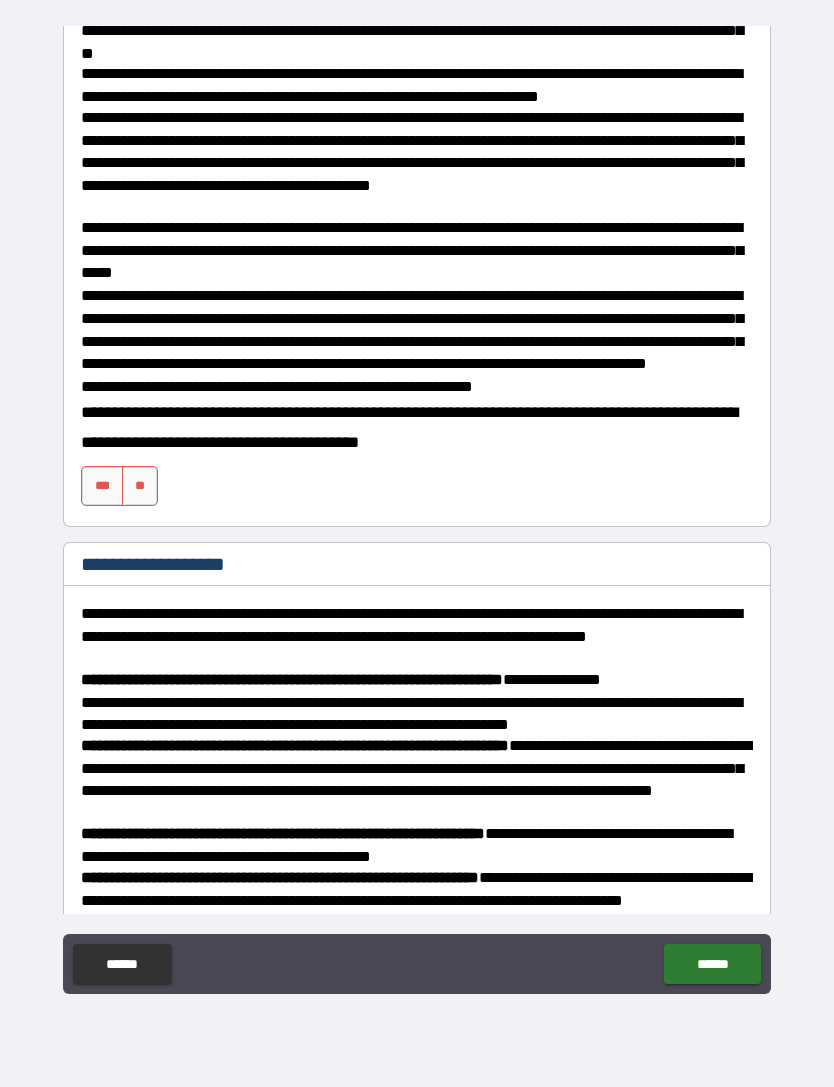 scroll, scrollTop: 4696, scrollLeft: 0, axis: vertical 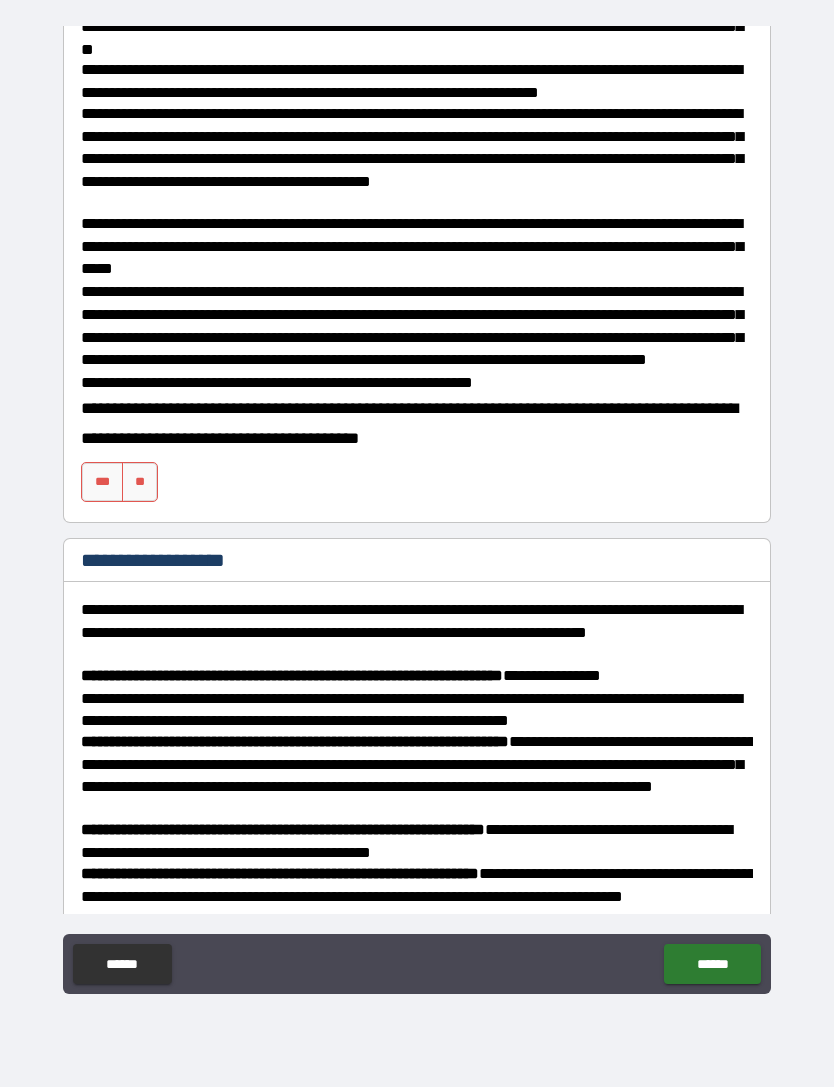 click on "***" at bounding box center [102, 482] 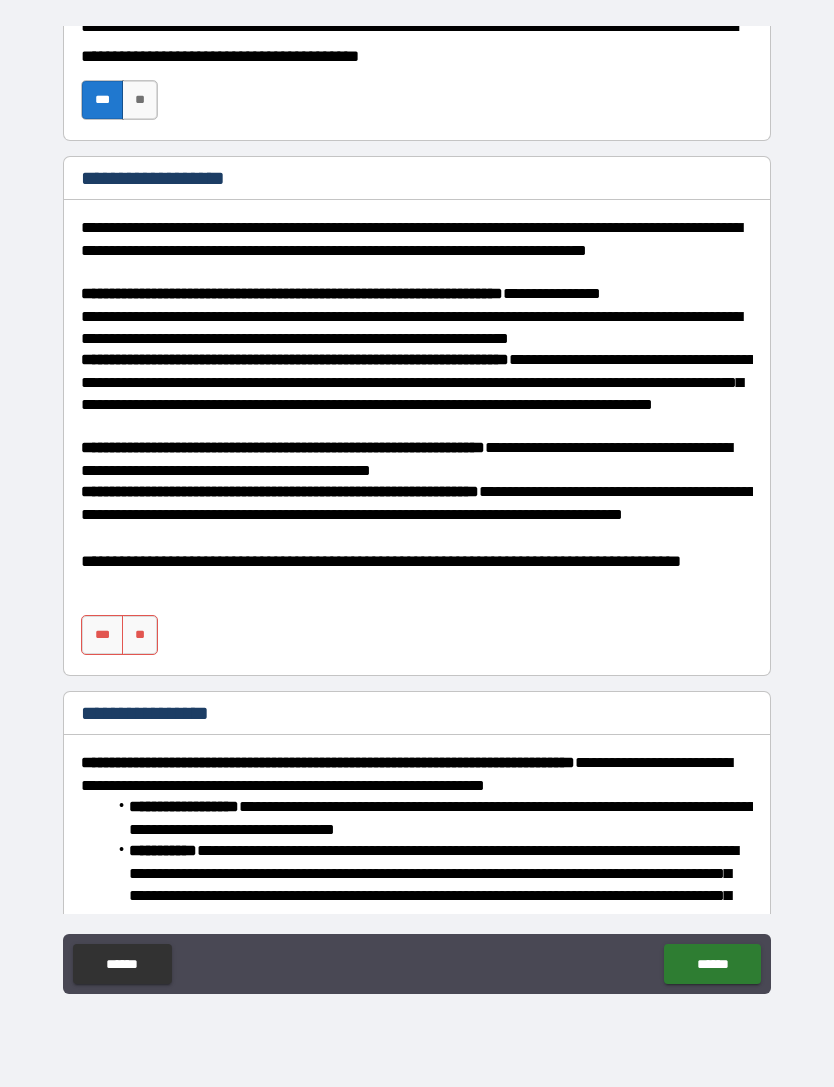 scroll, scrollTop: 5079, scrollLeft: 0, axis: vertical 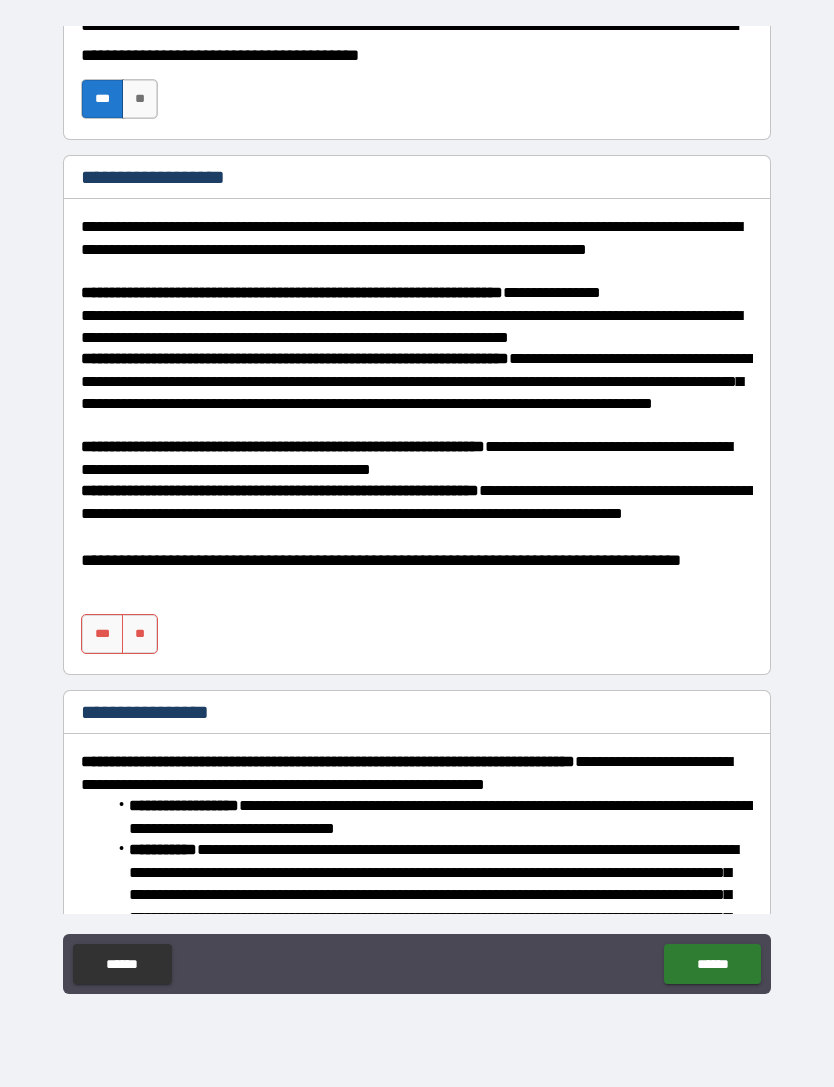 click on "***" at bounding box center [102, 634] 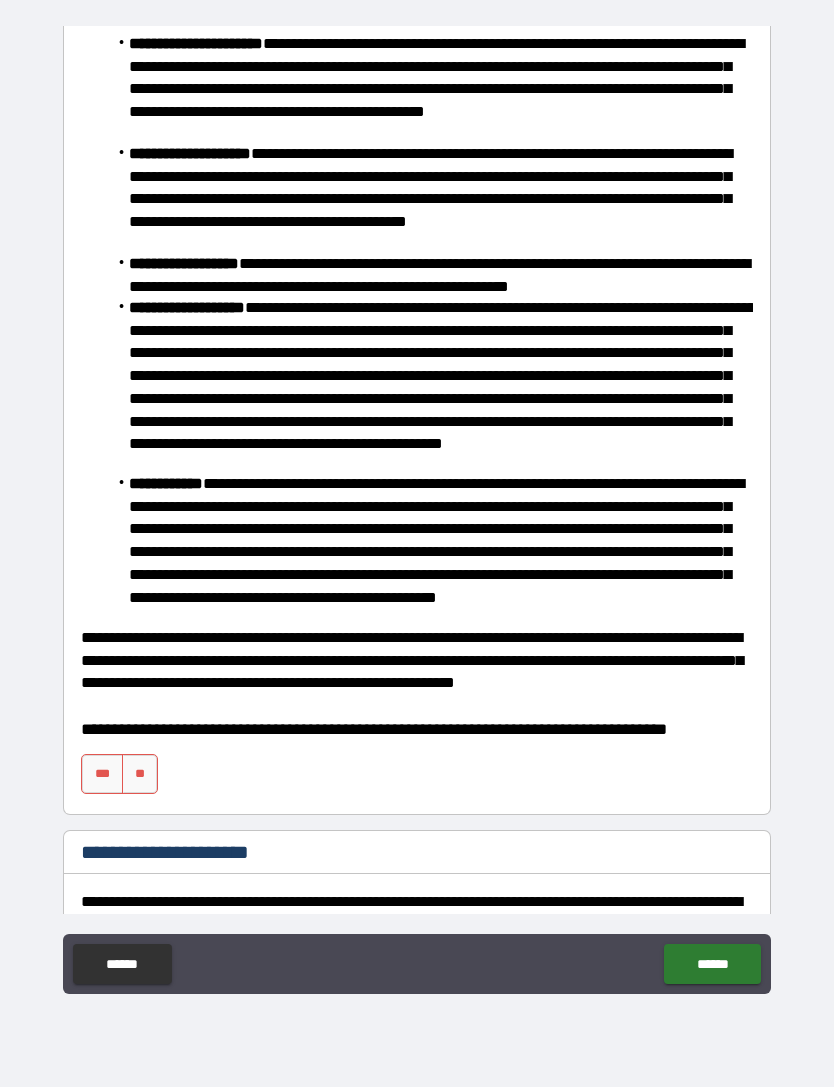 scroll, scrollTop: 6273, scrollLeft: 0, axis: vertical 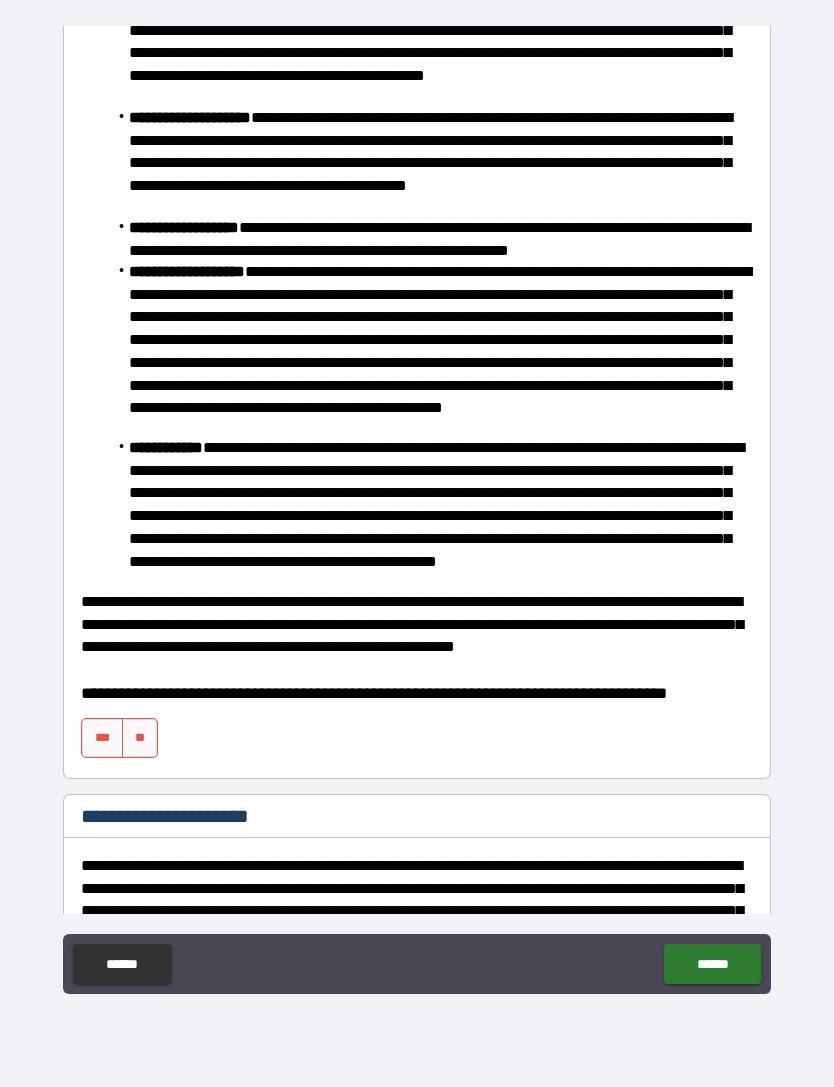 click on "***" at bounding box center (102, 738) 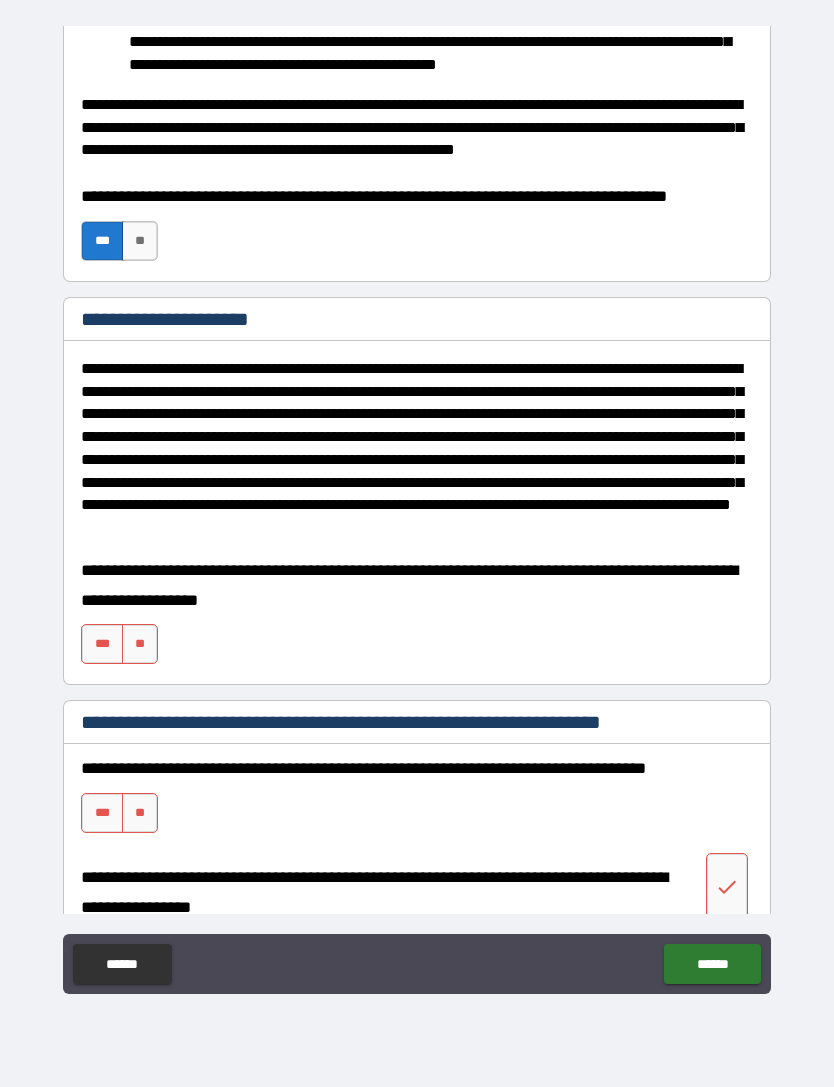 scroll, scrollTop: 6778, scrollLeft: 0, axis: vertical 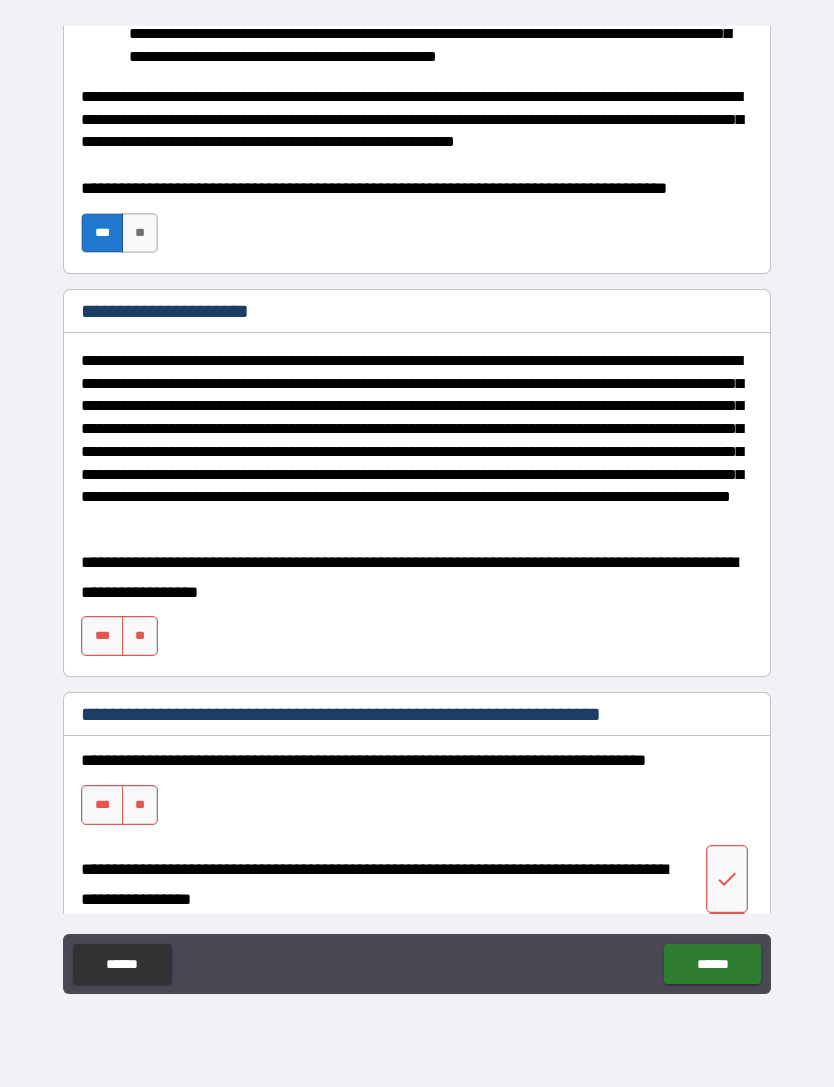 click on "***" at bounding box center (102, 636) 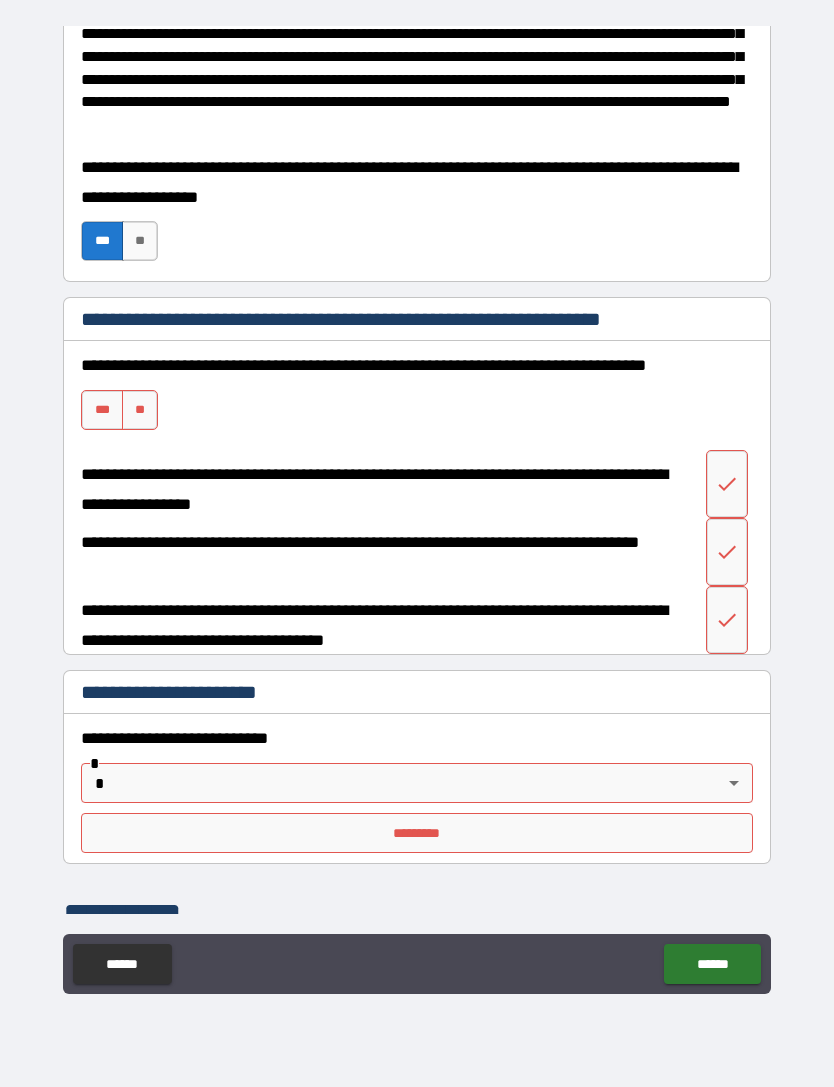 scroll, scrollTop: 7216, scrollLeft: 0, axis: vertical 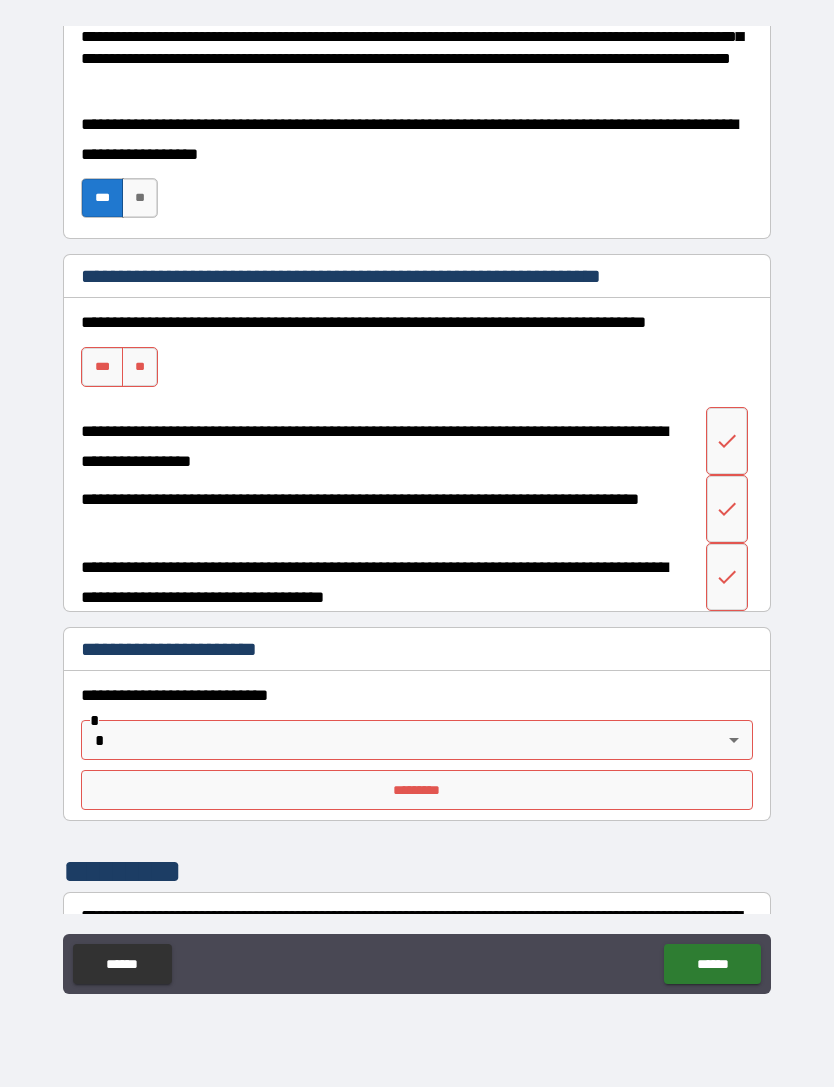 click on "***" at bounding box center [102, 367] 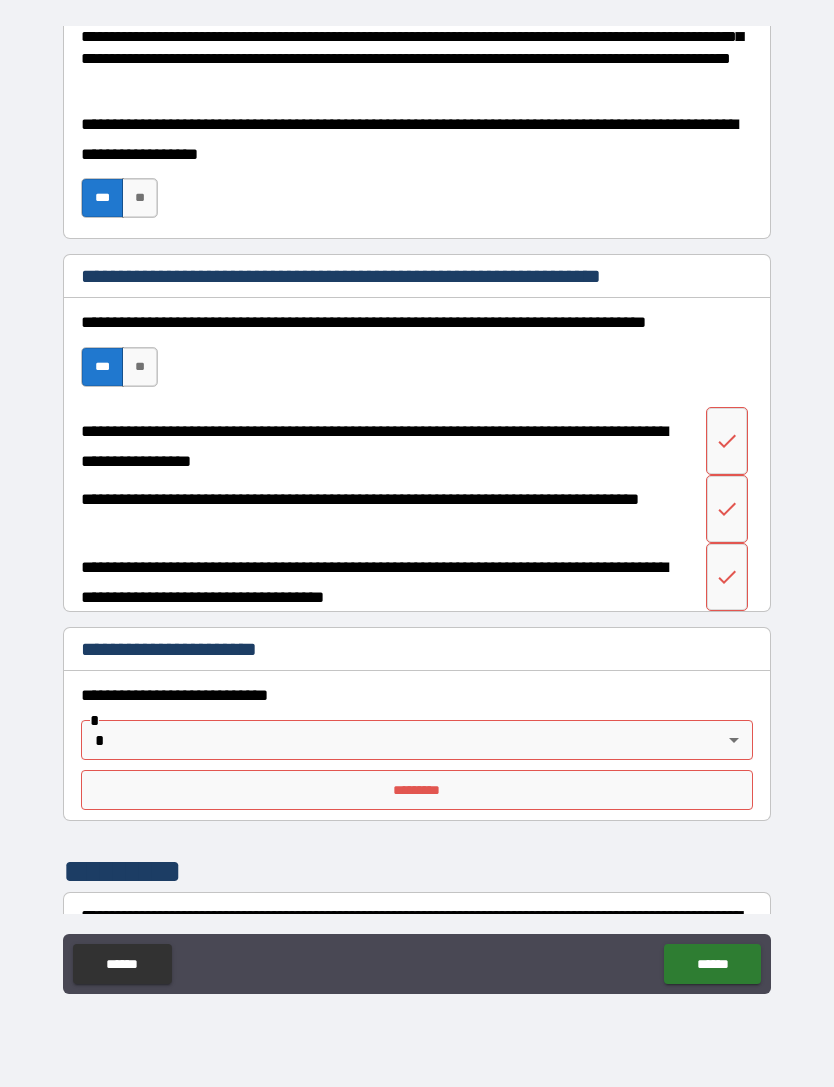 click 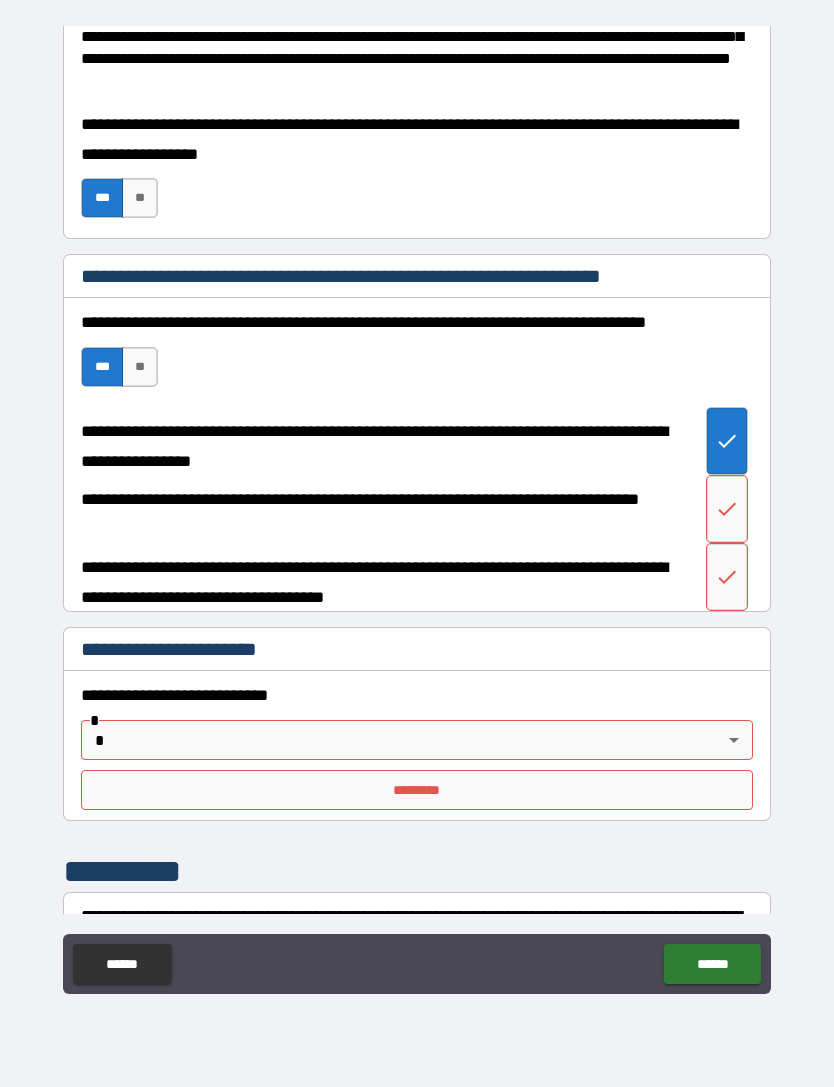 click 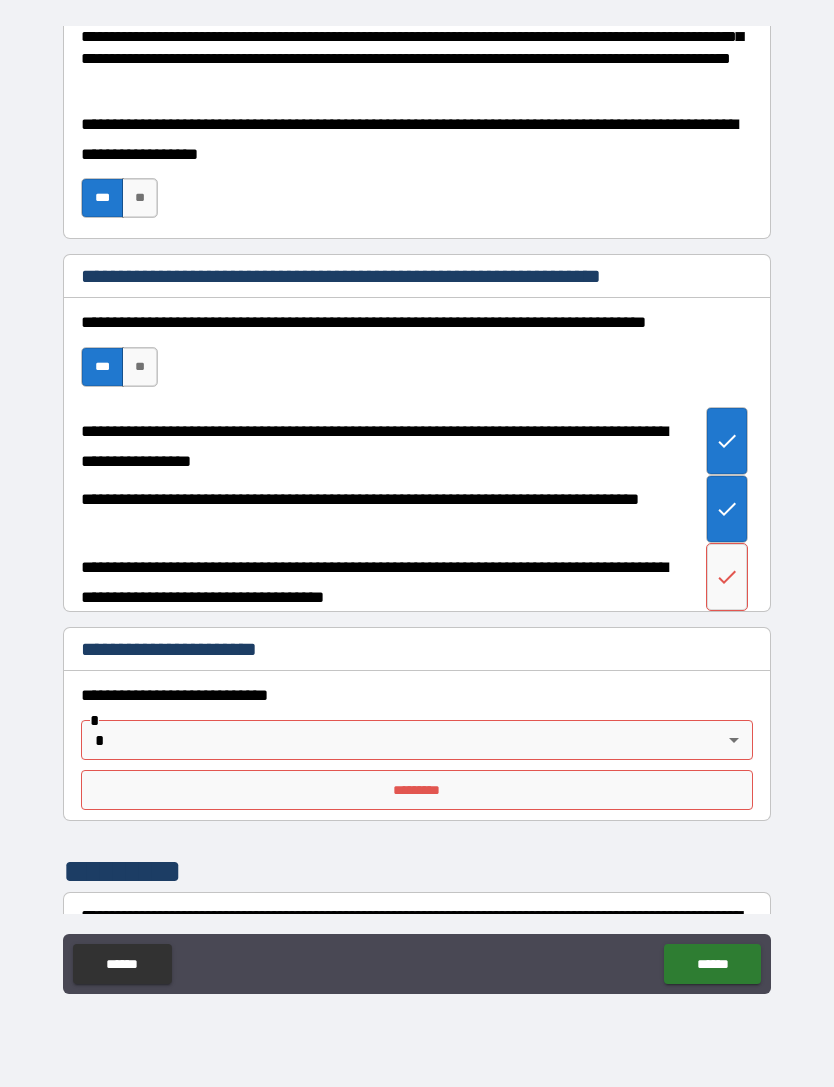 click 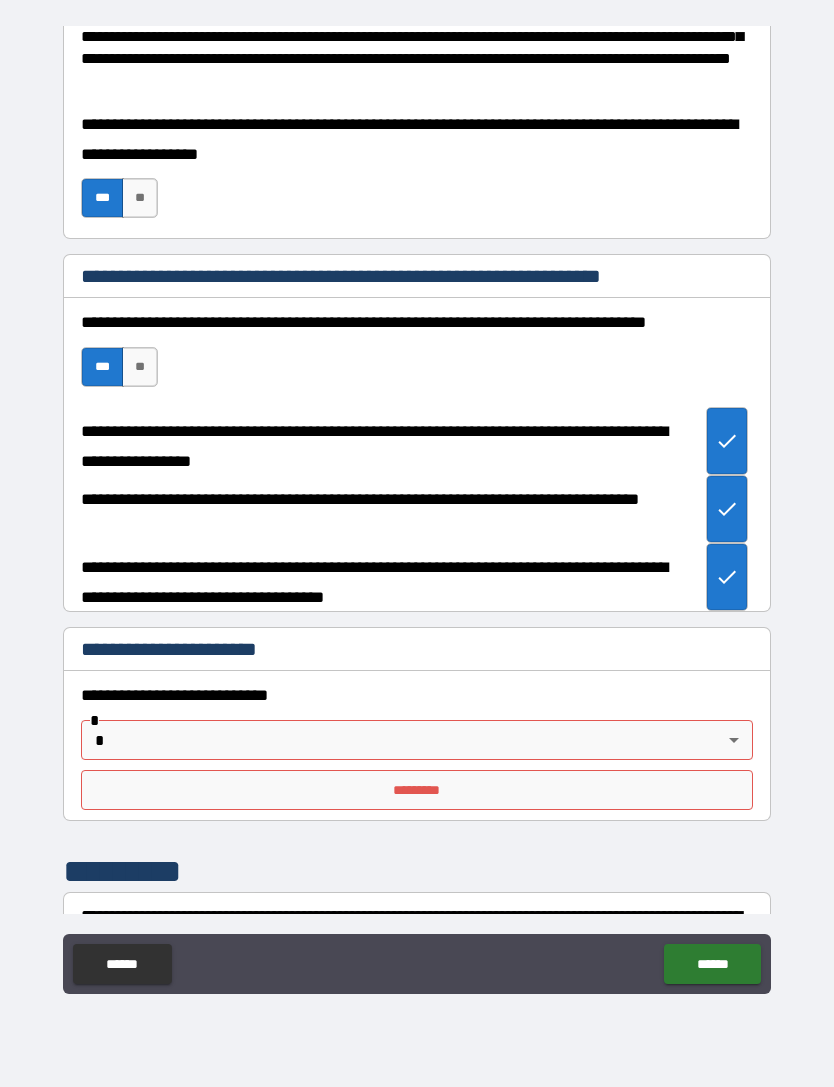 click on "**********" at bounding box center [417, 511] 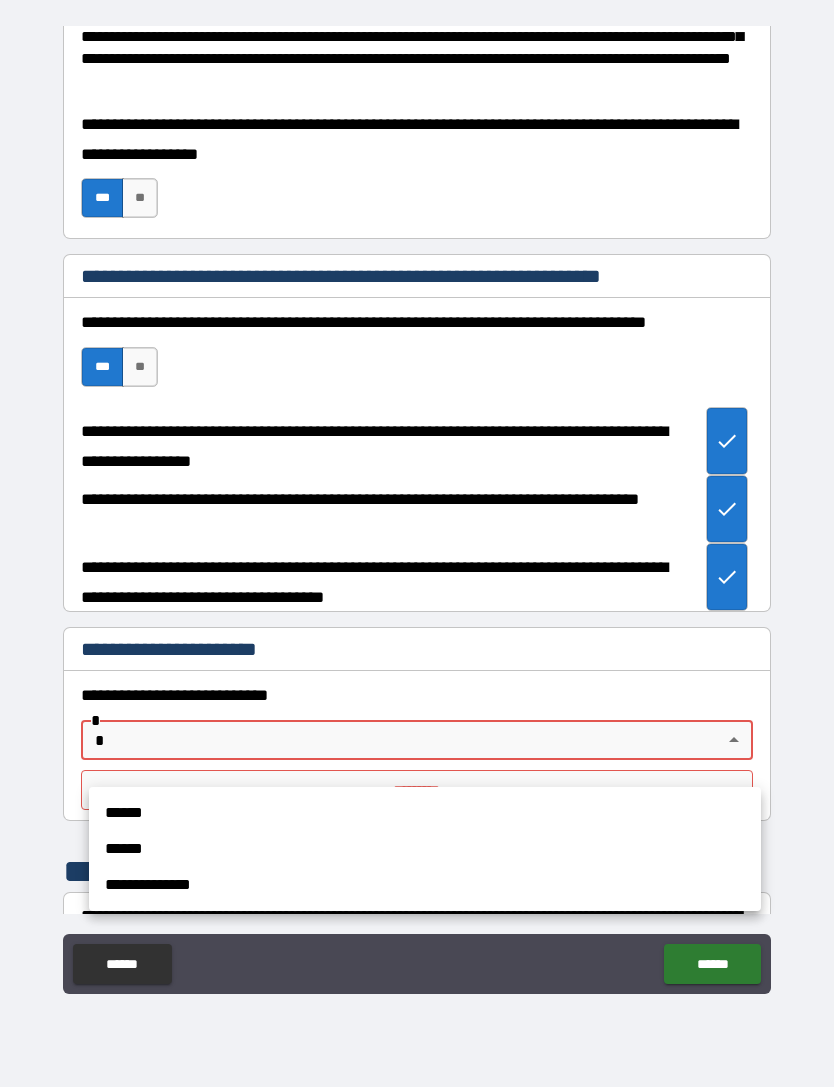 click on "******" at bounding box center (425, 813) 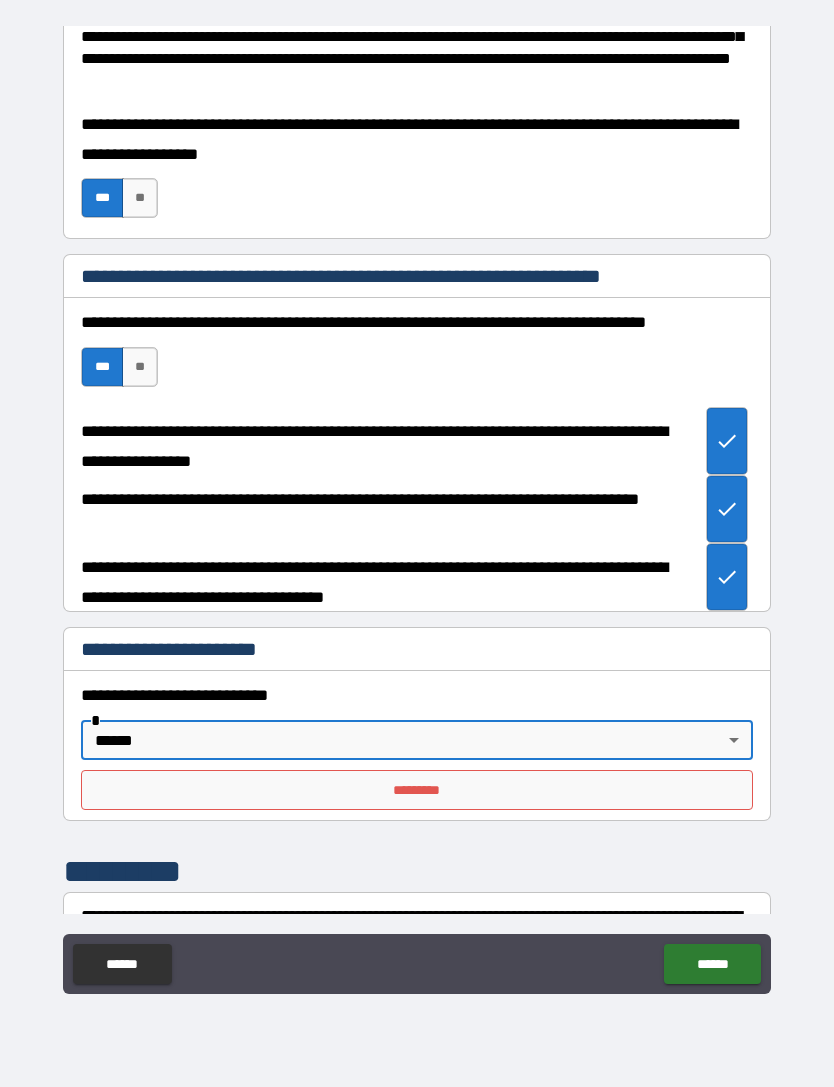 click on "*********" at bounding box center (417, 790) 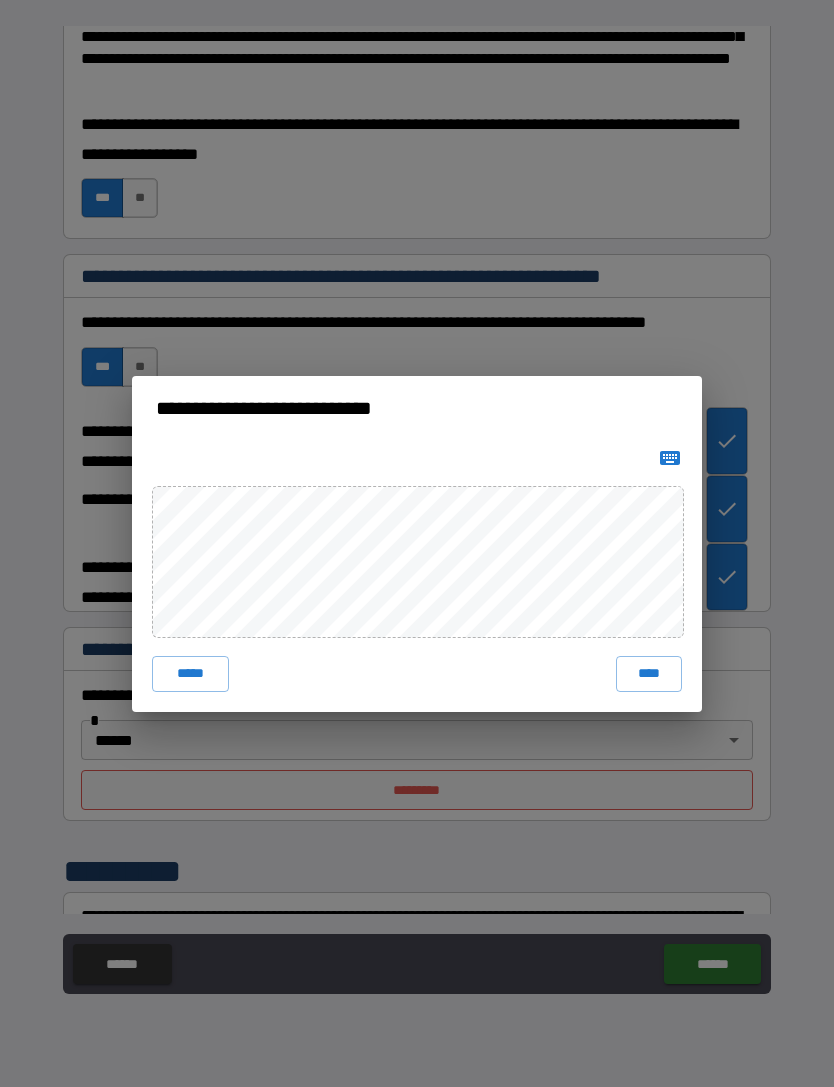 click on "****" at bounding box center [649, 674] 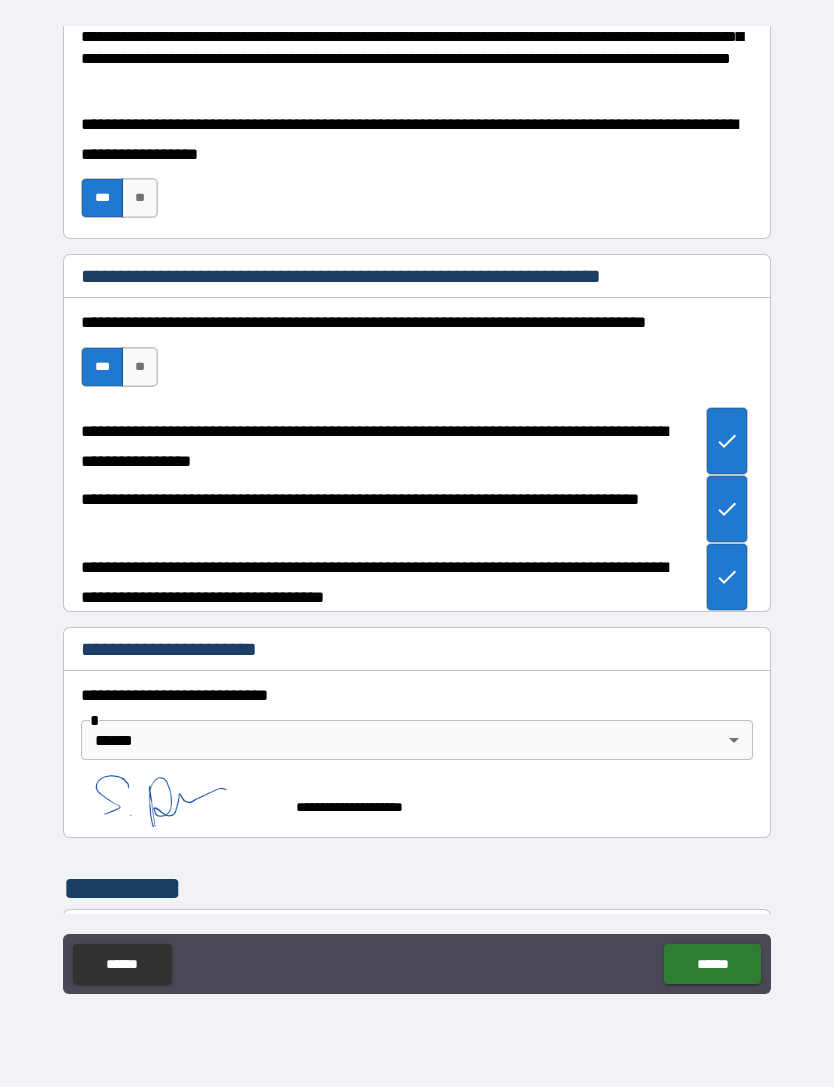 click on "******" at bounding box center (712, 964) 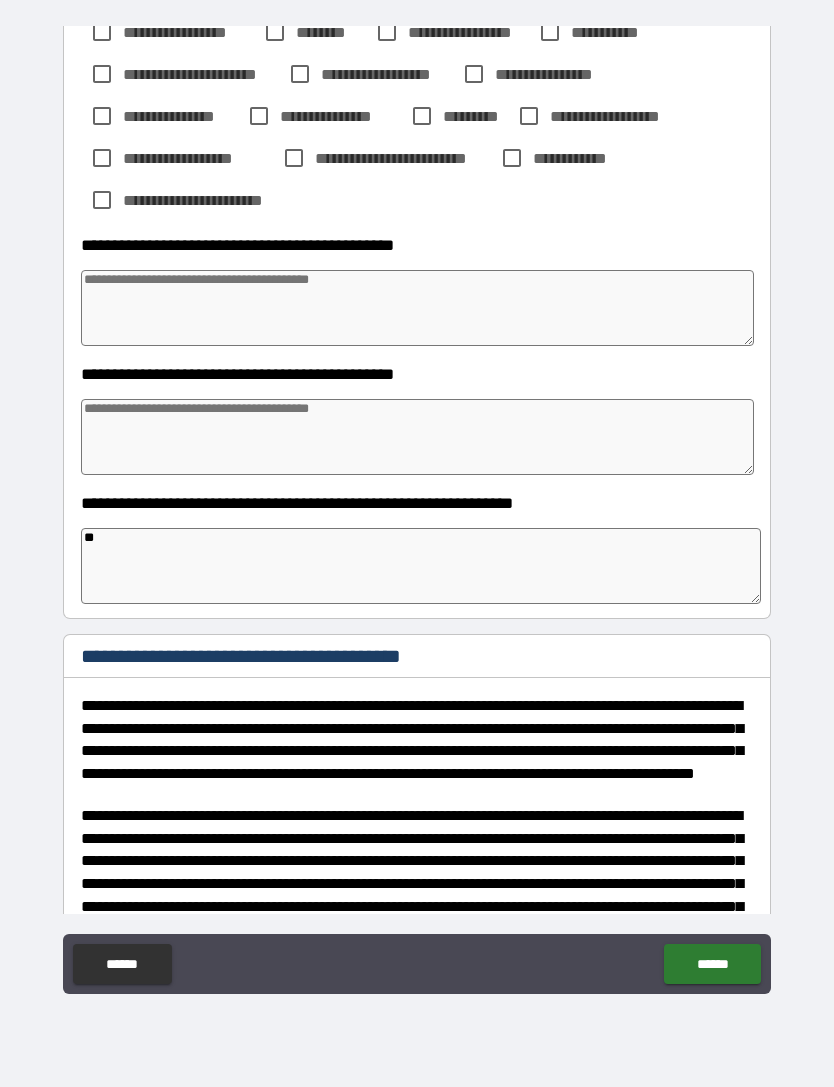 scroll, scrollTop: 3355, scrollLeft: 0, axis: vertical 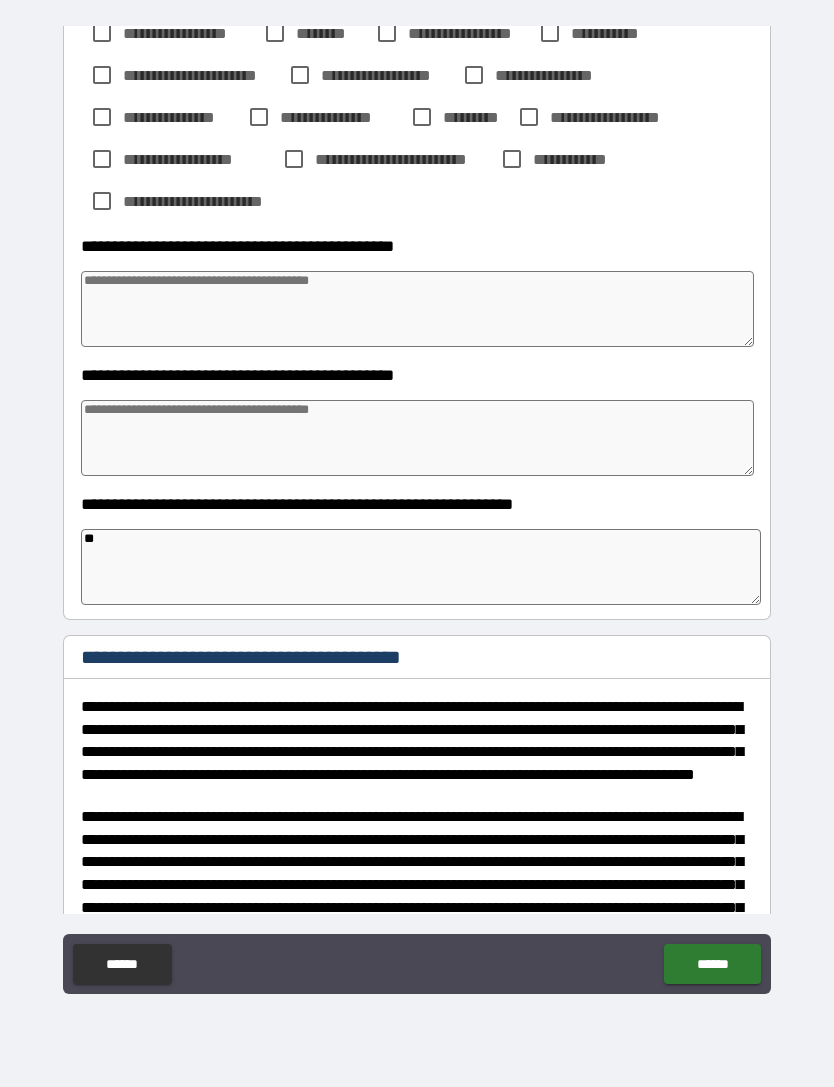click at bounding box center (417, 438) 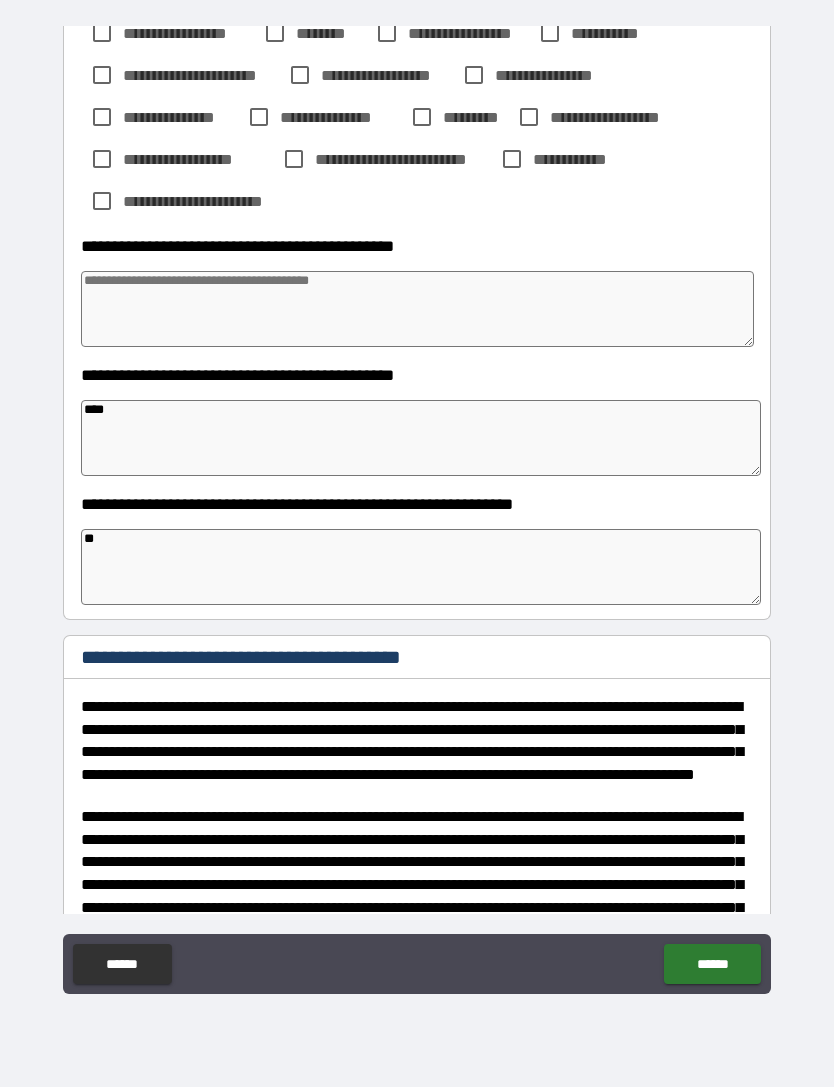 click at bounding box center [417, 309] 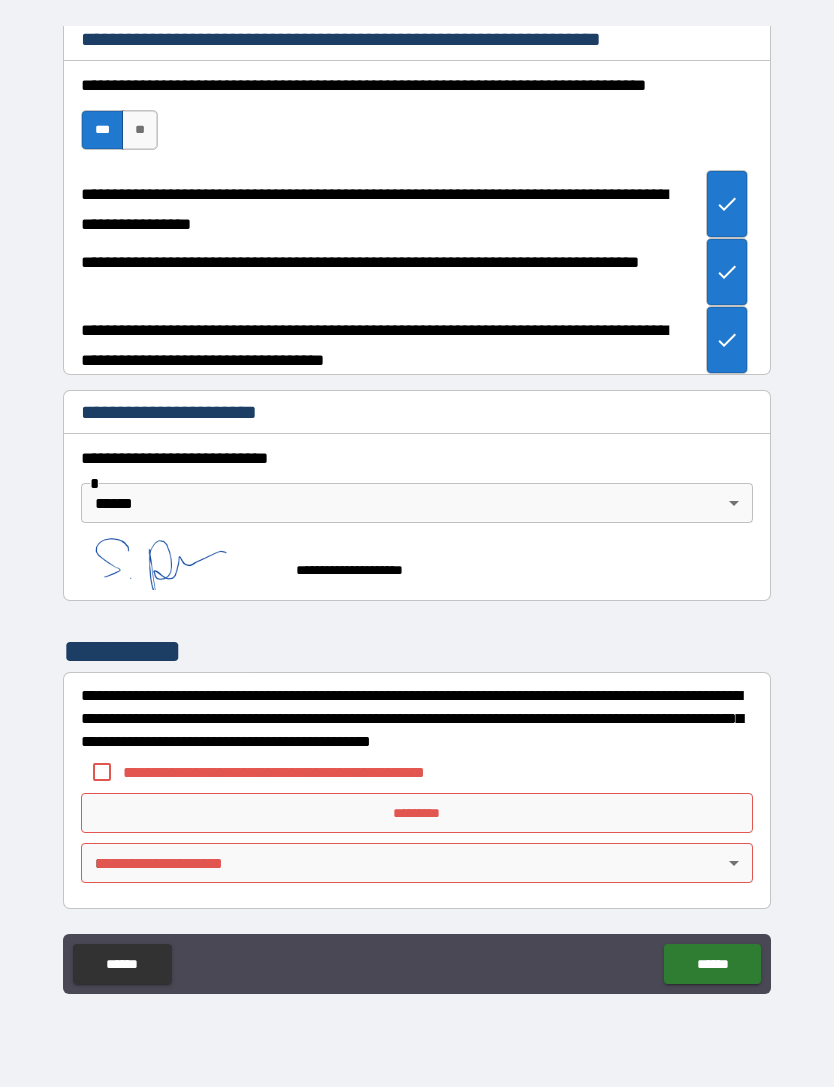 scroll, scrollTop: 7470, scrollLeft: 0, axis: vertical 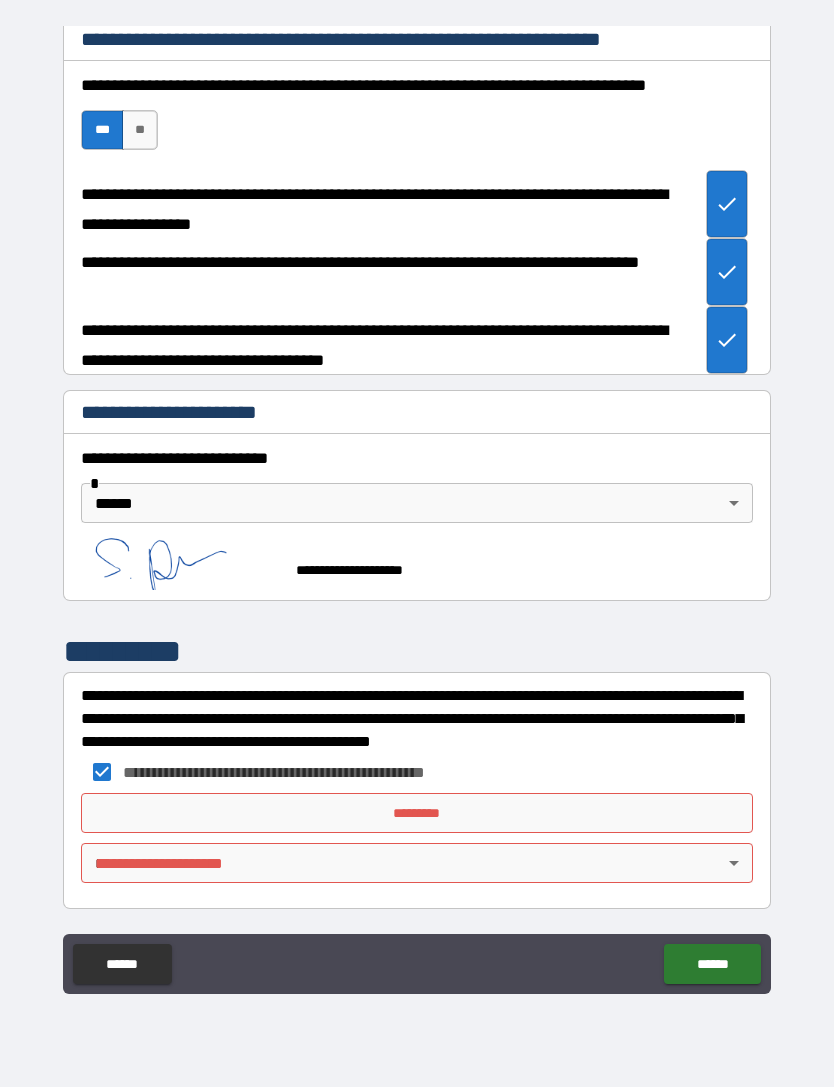 click on "******" at bounding box center [712, 964] 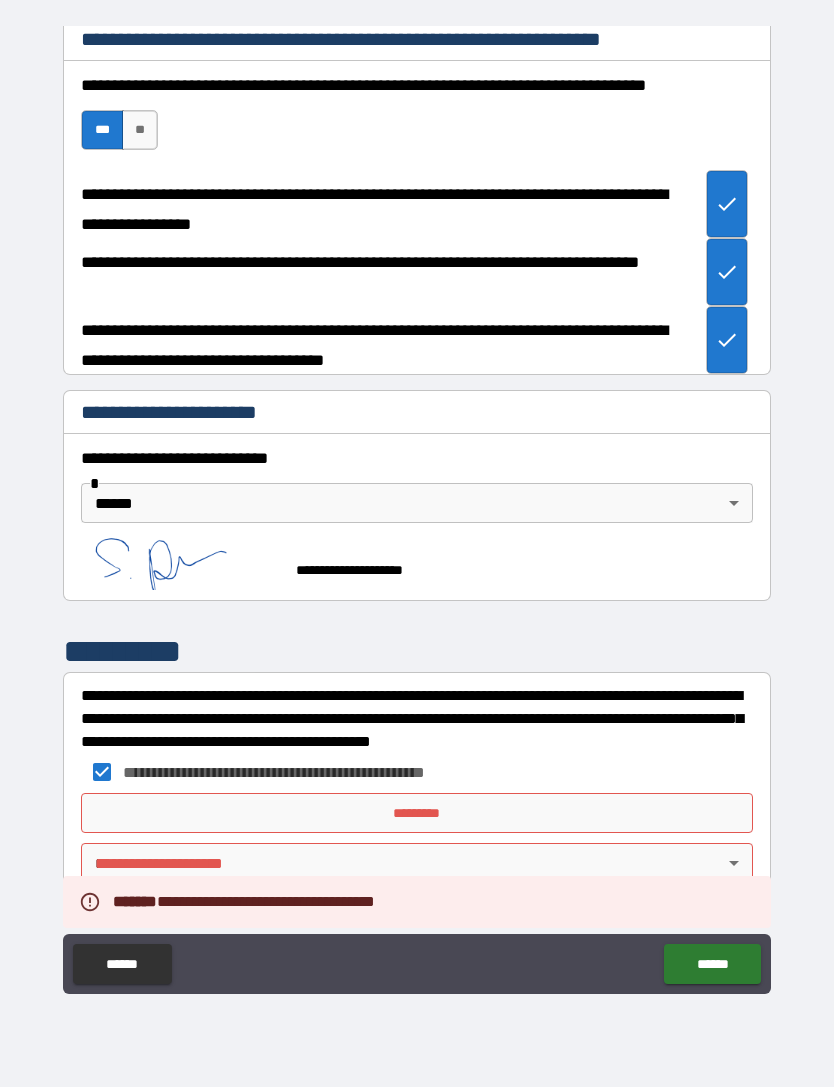 click on "*********" at bounding box center (417, 813) 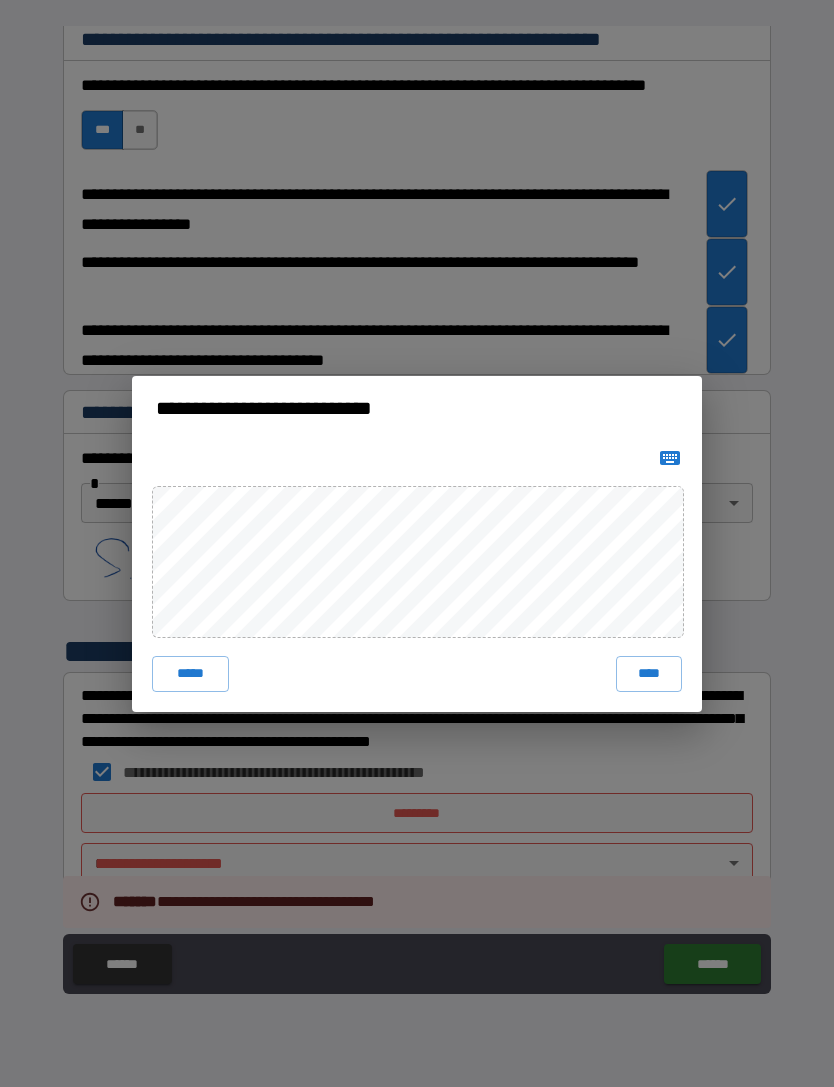 click on "****" at bounding box center [649, 674] 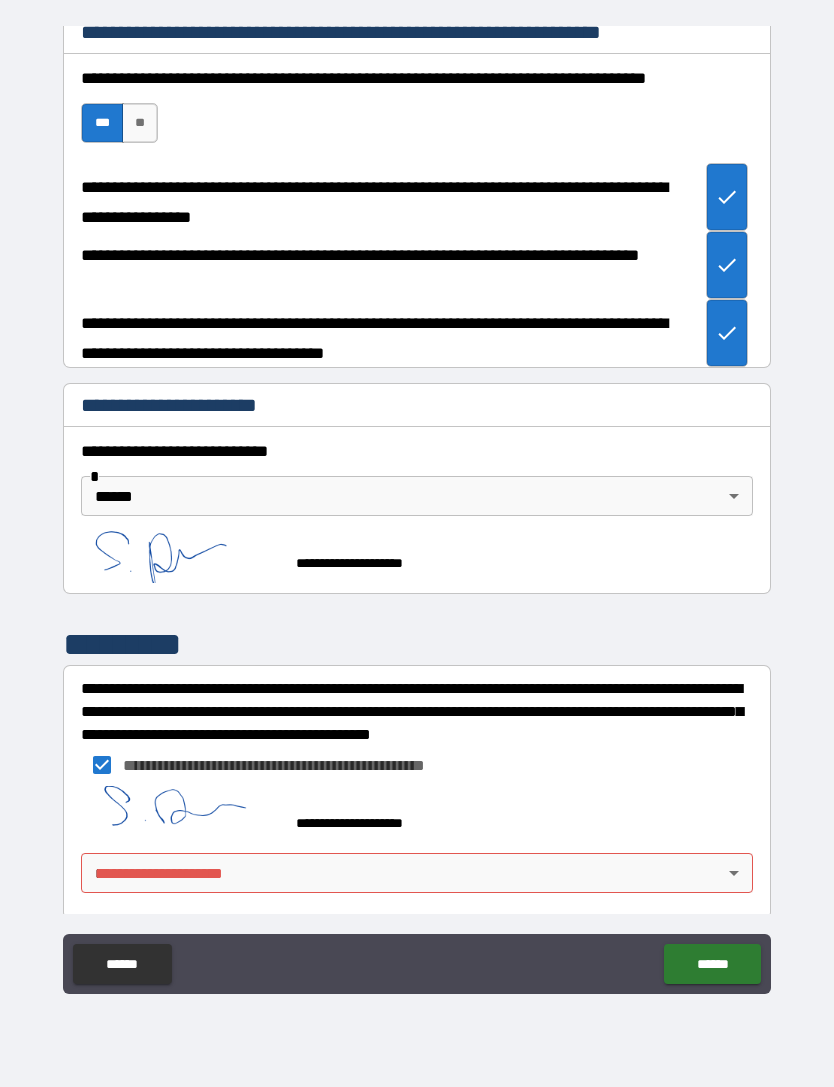 click on "******" at bounding box center [712, 964] 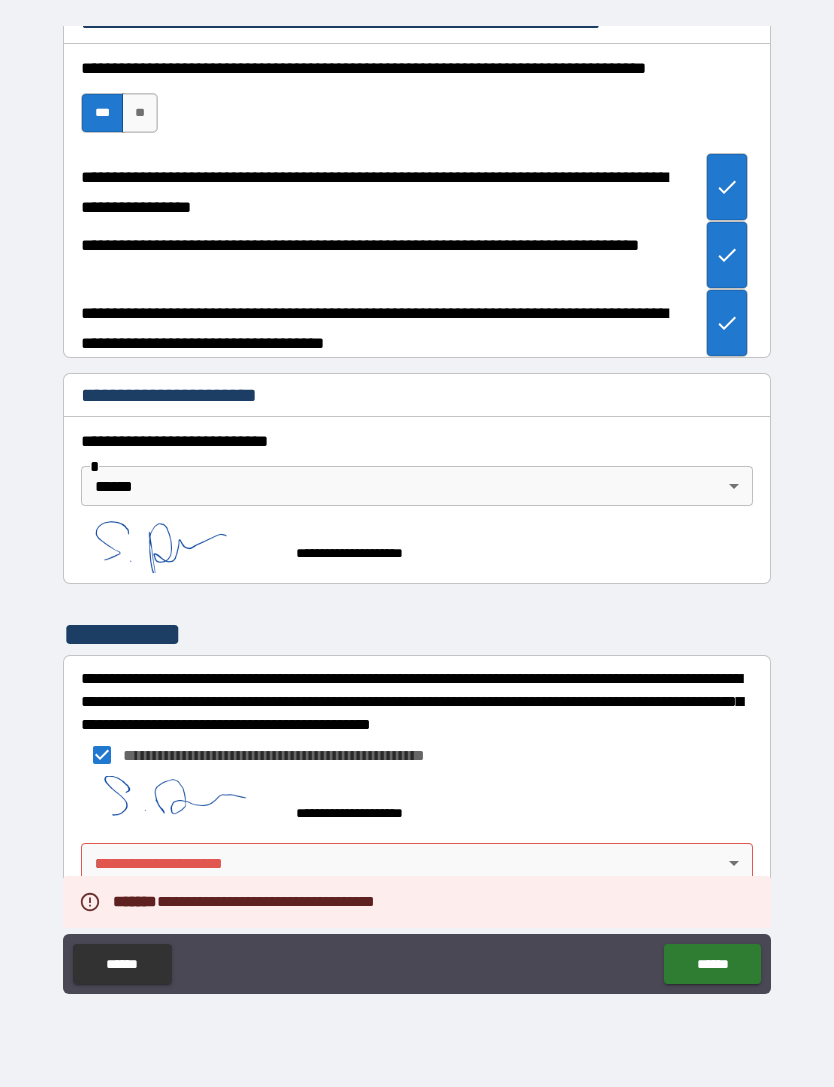 scroll, scrollTop: 7487, scrollLeft: 0, axis: vertical 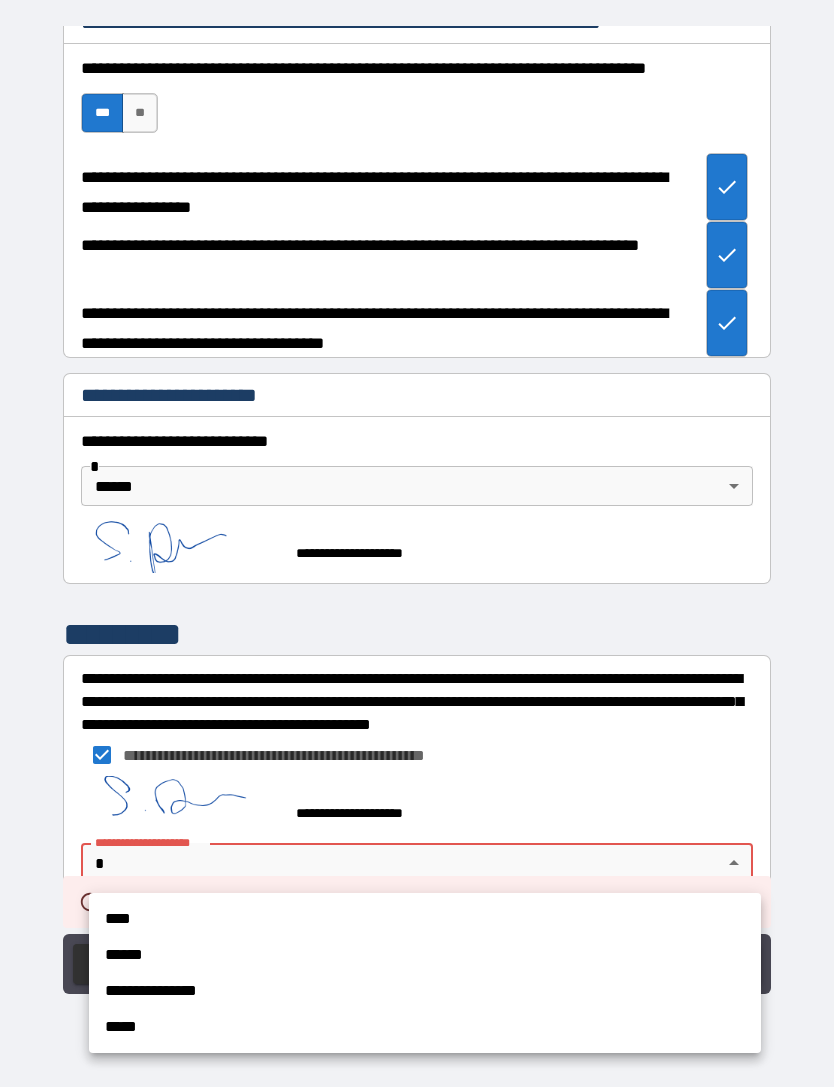 click on "**********" at bounding box center (425, 991) 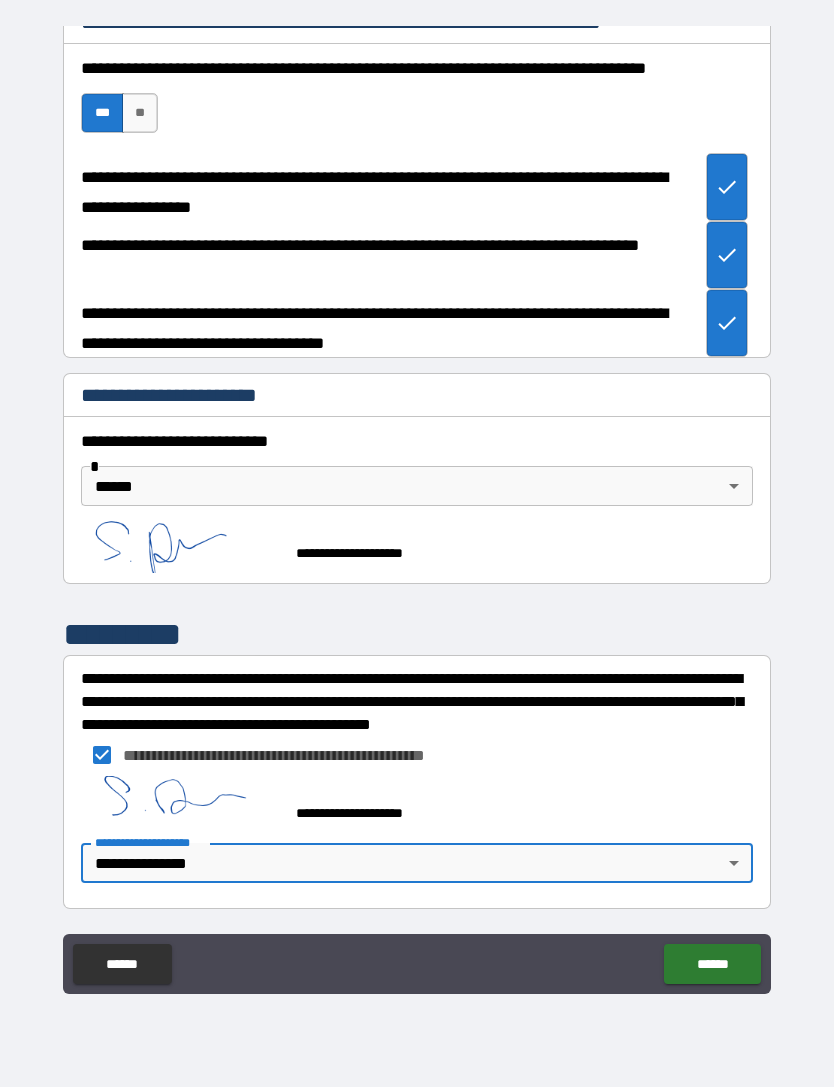 click on "******" at bounding box center [712, 964] 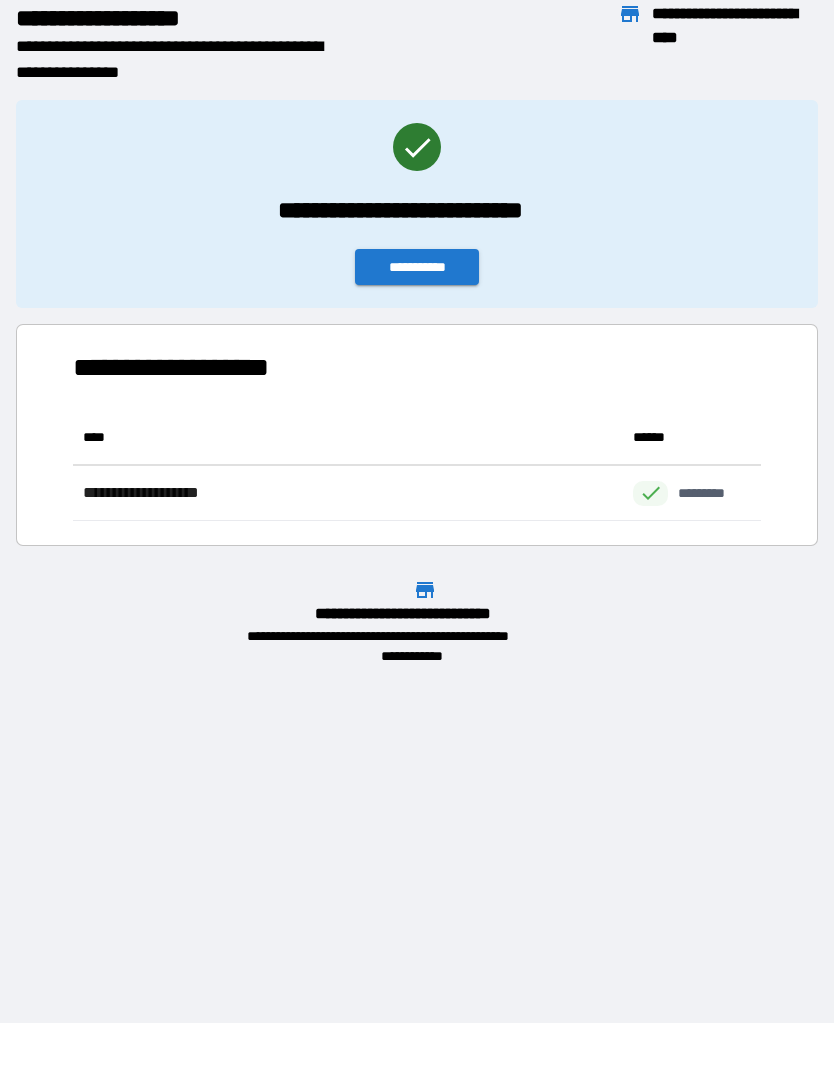 scroll, scrollTop: 1, scrollLeft: 1, axis: both 